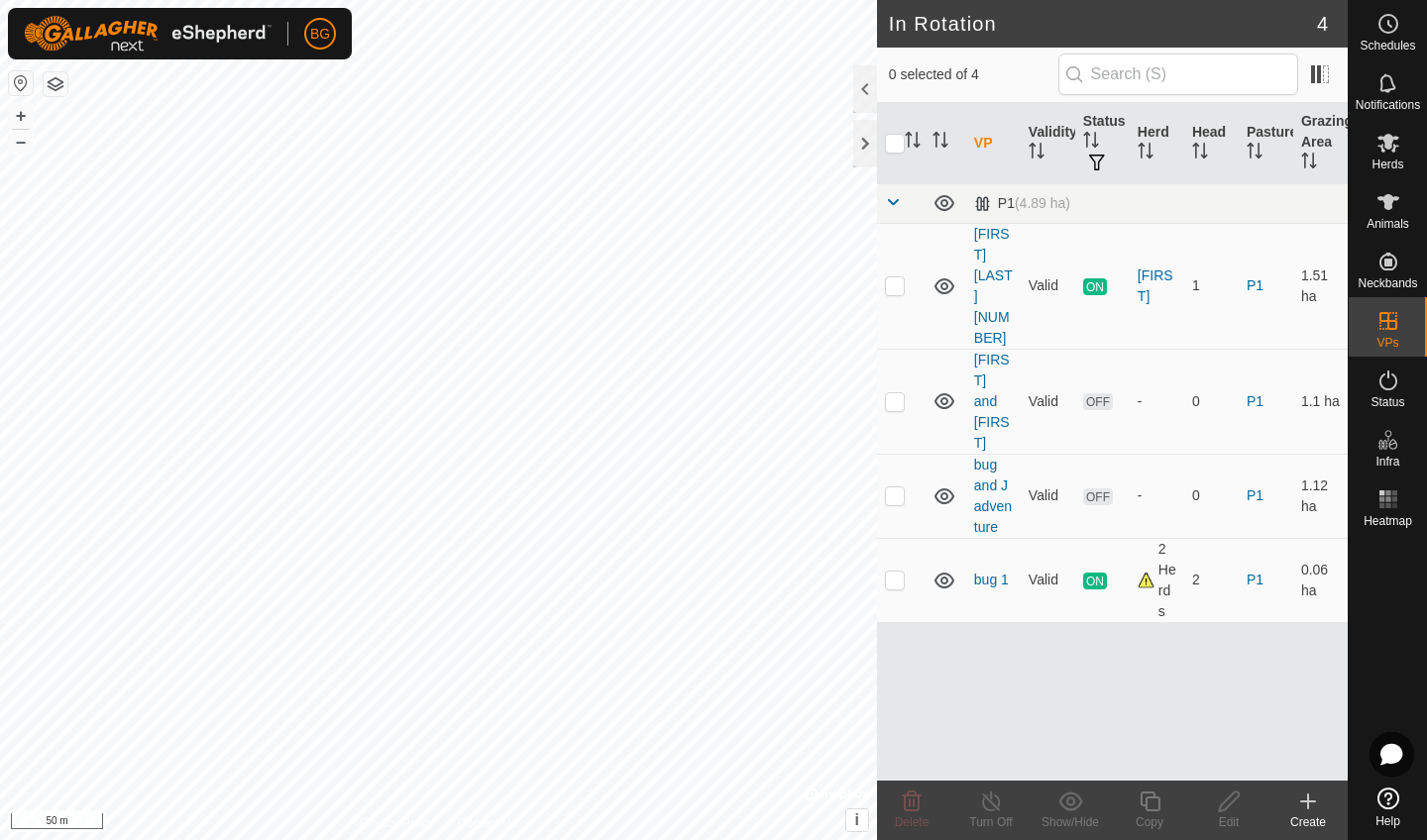 scroll, scrollTop: 0, scrollLeft: 0, axis: both 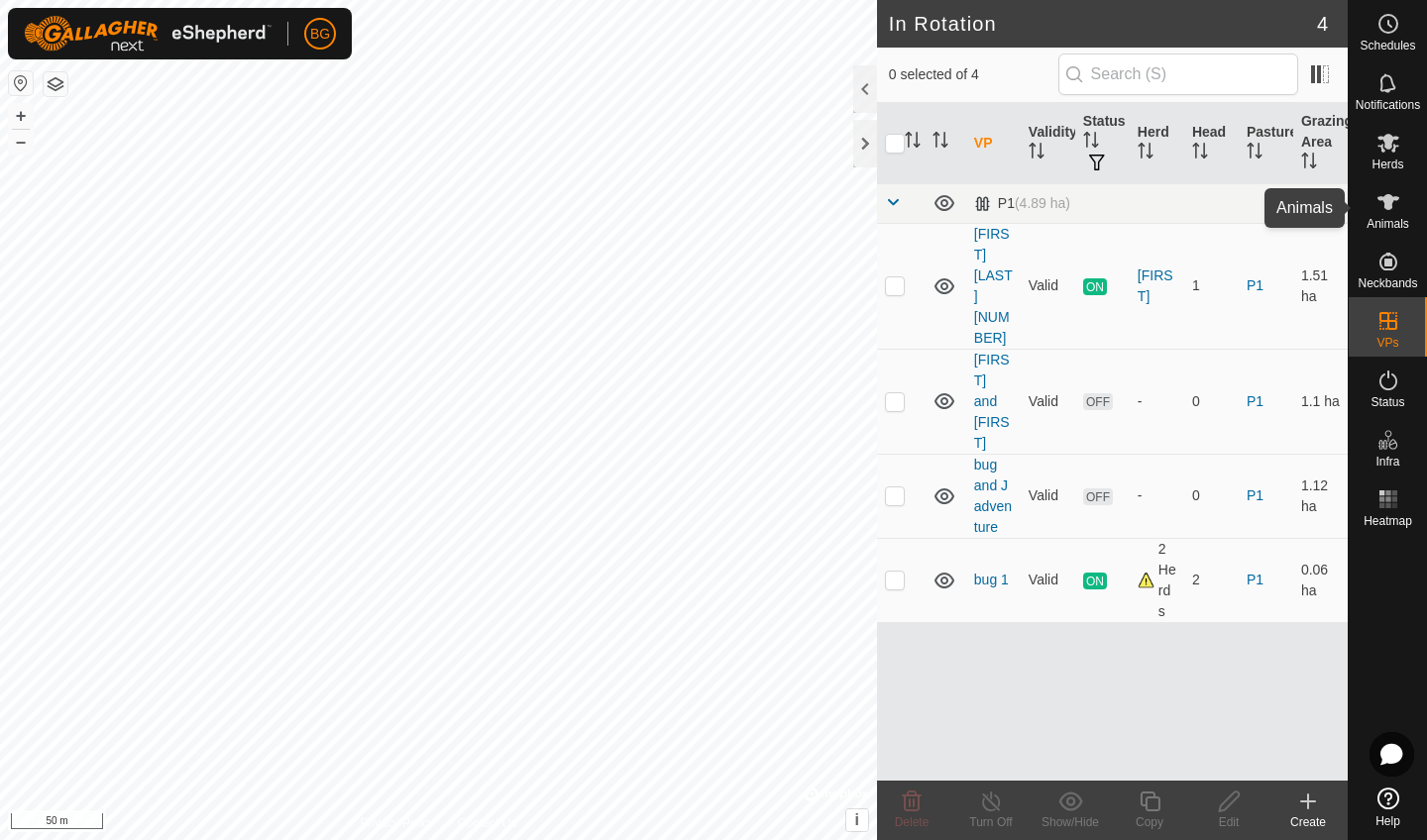click at bounding box center [1388, 202] 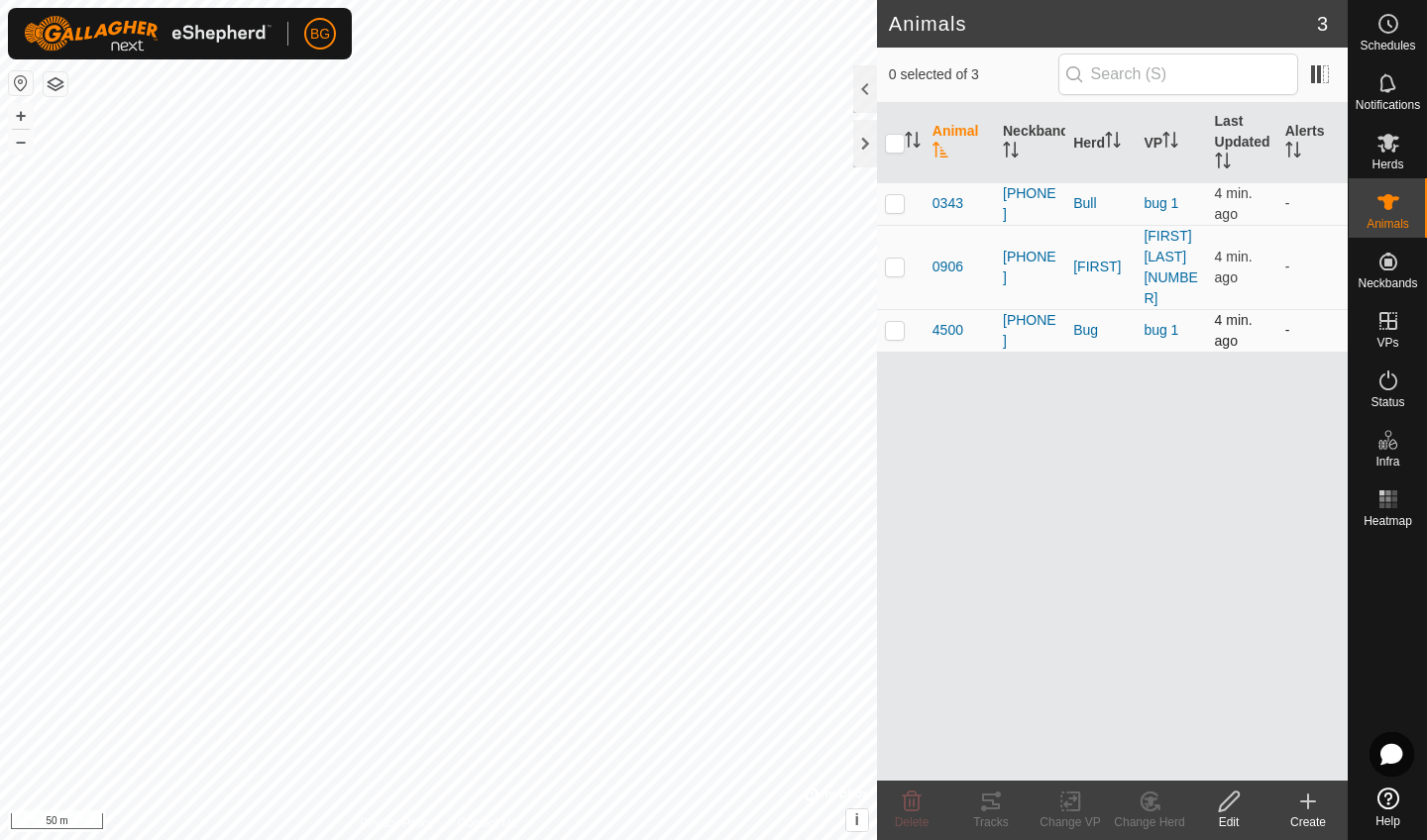 click at bounding box center [895, 330] 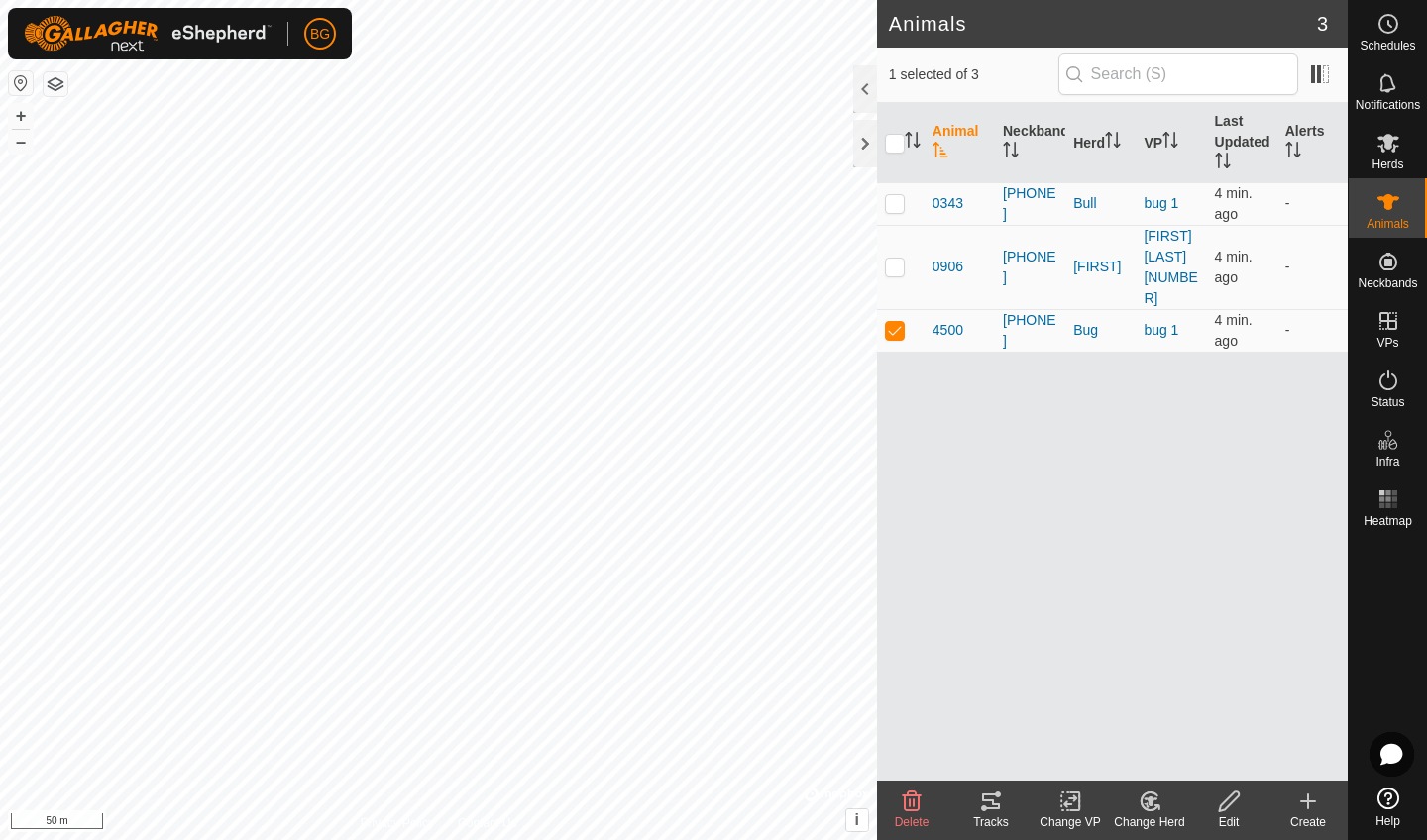 click 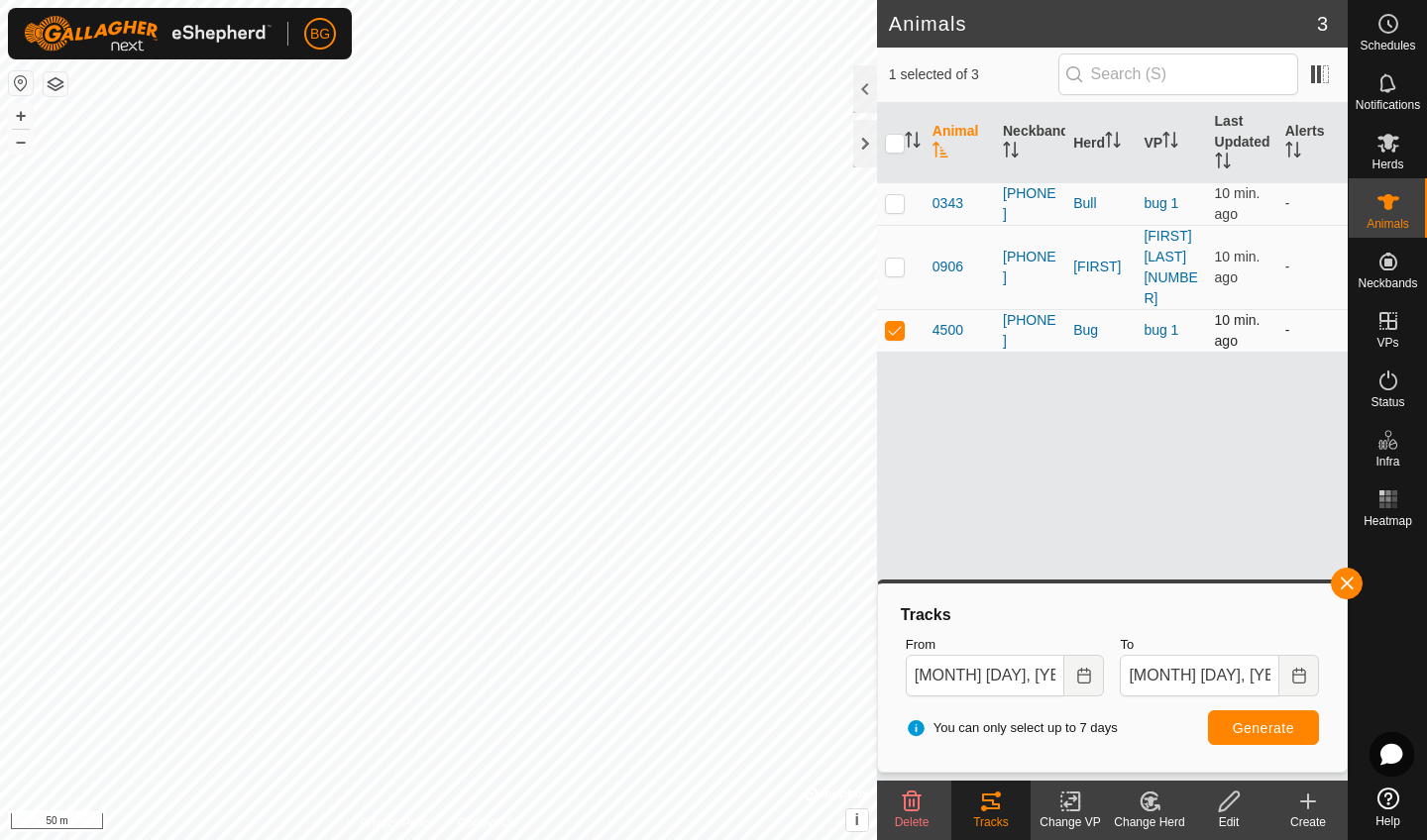 click at bounding box center (895, 330) 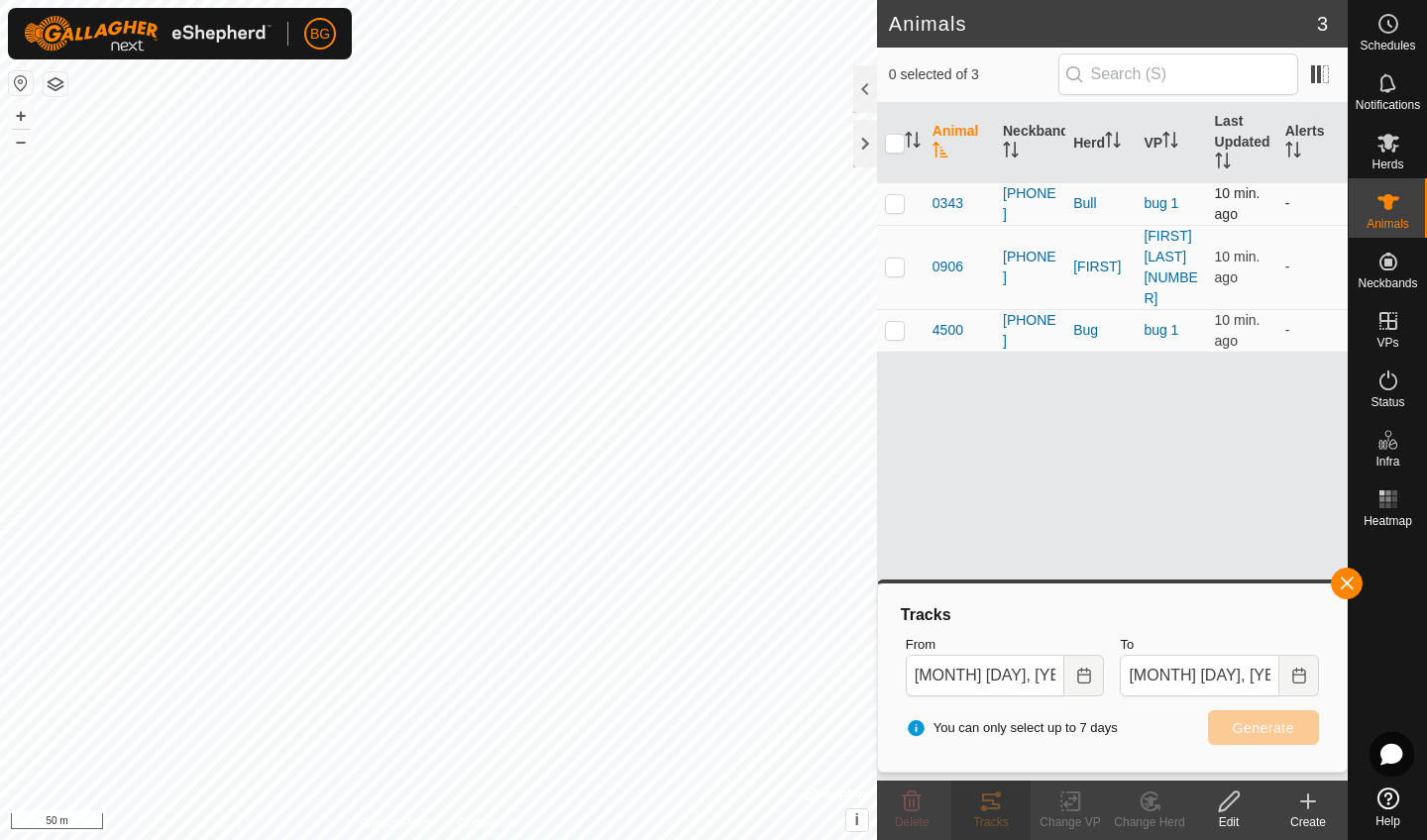 click at bounding box center [895, 203] 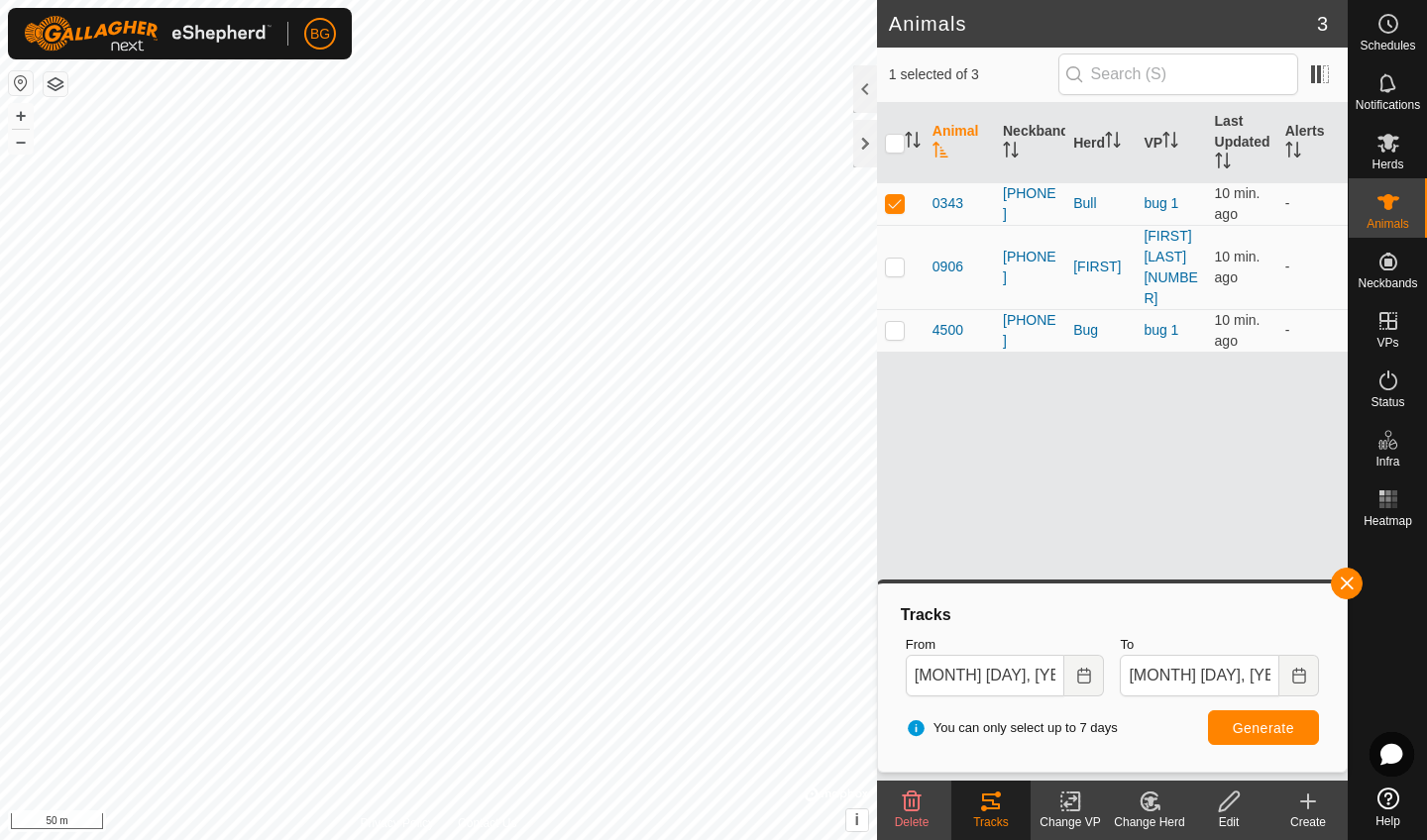 click on "Generate" at bounding box center [1263, 727] 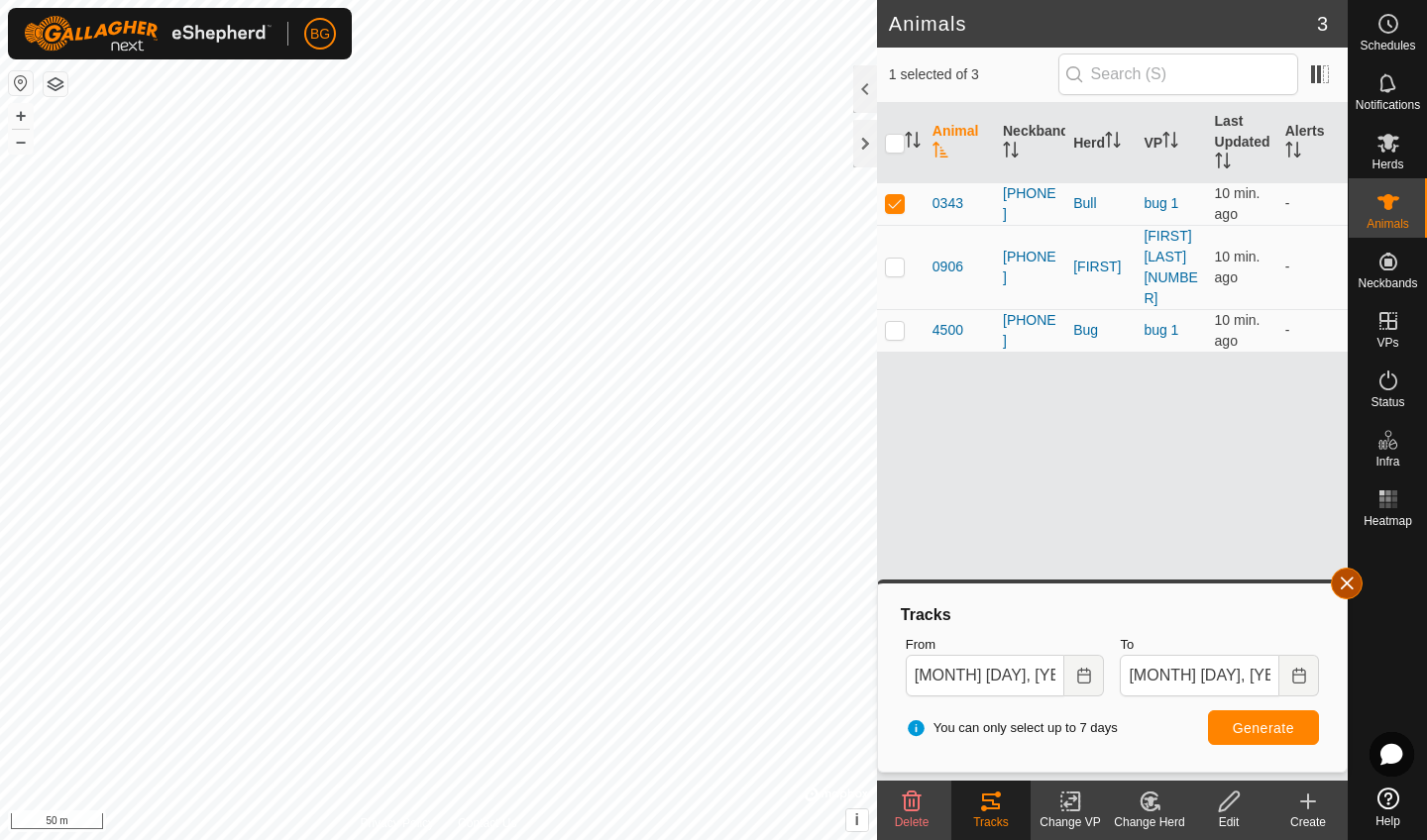 click at bounding box center [1347, 583] 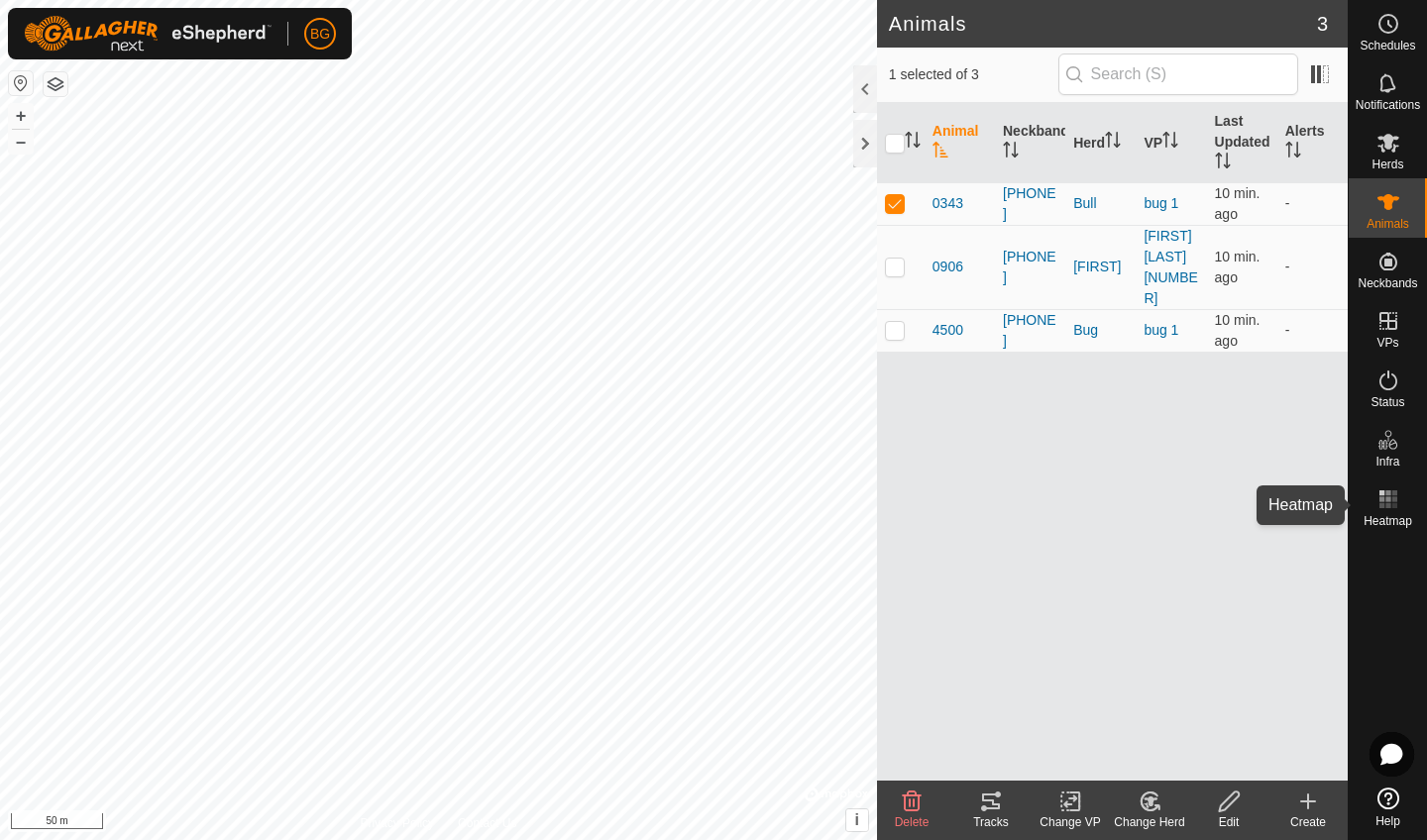click 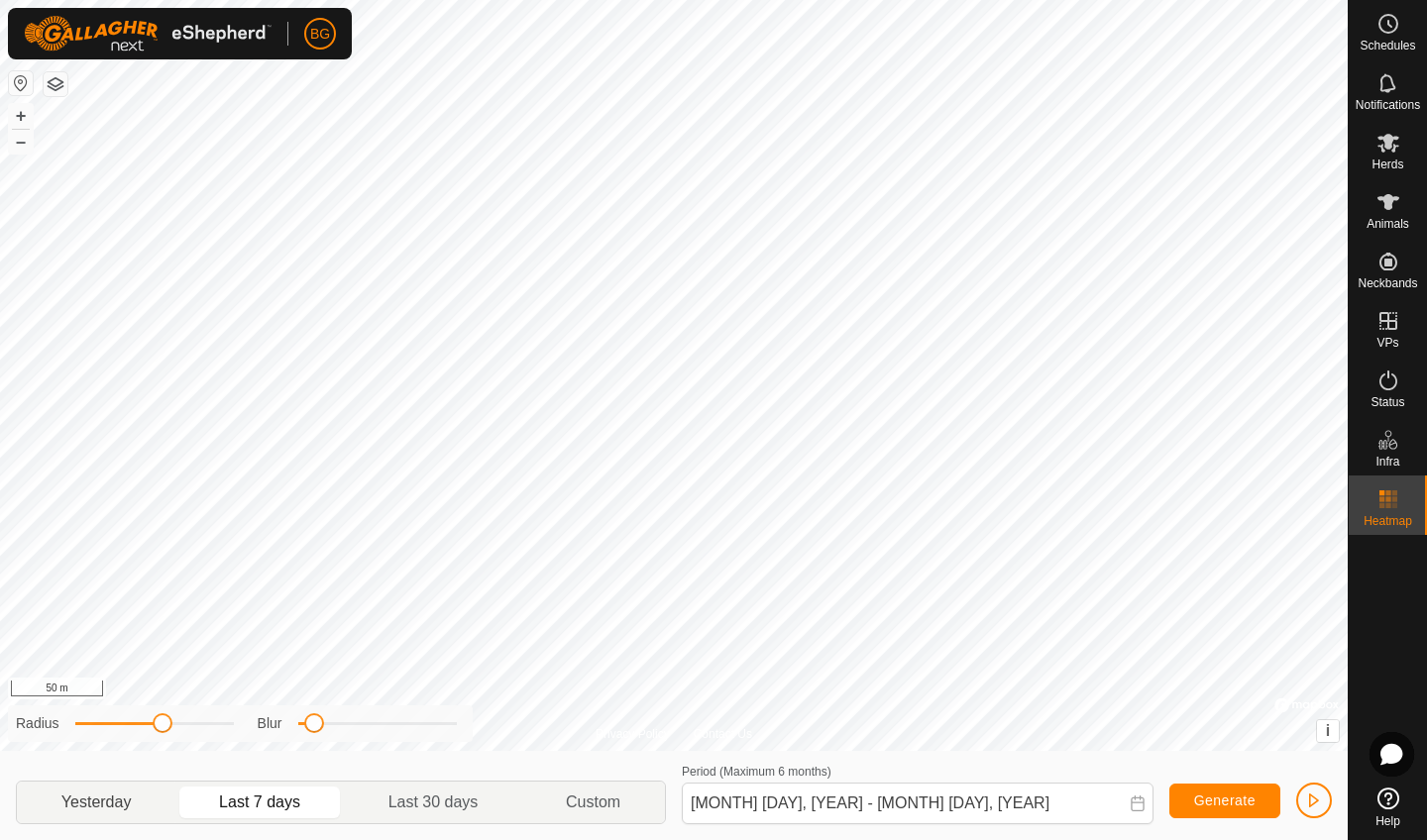 click on "Yesterday" 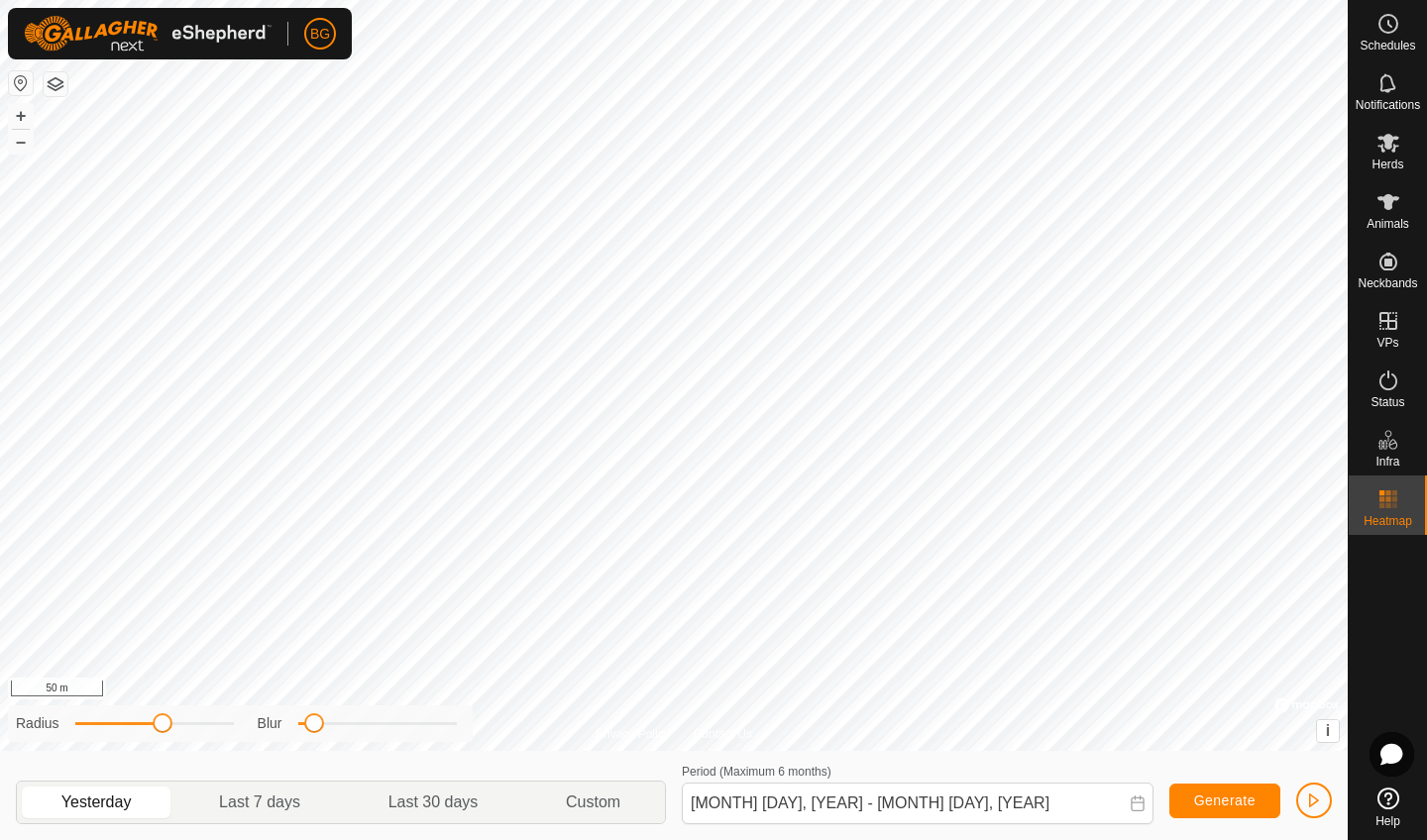 click 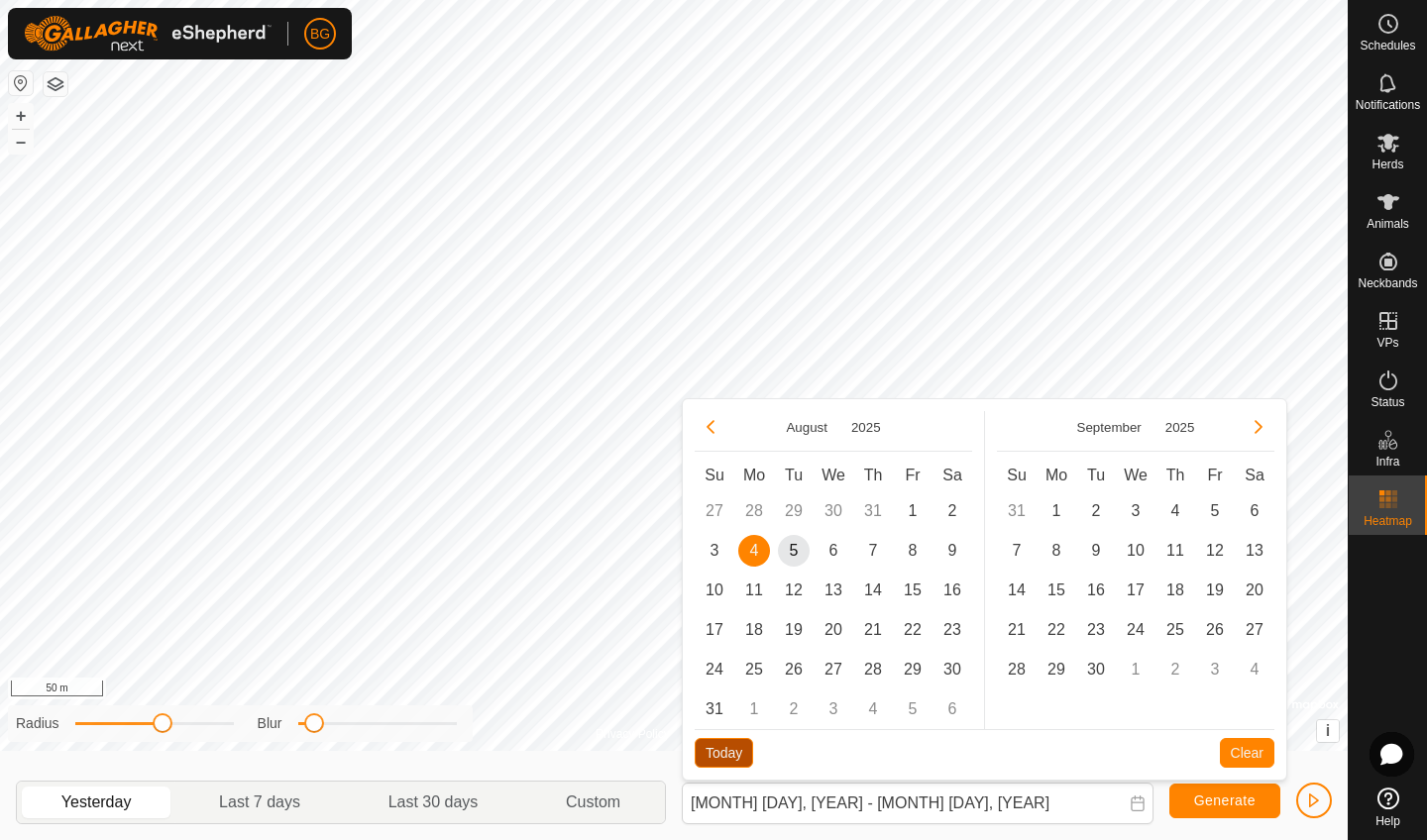 click on "Today" at bounding box center [723, 753] 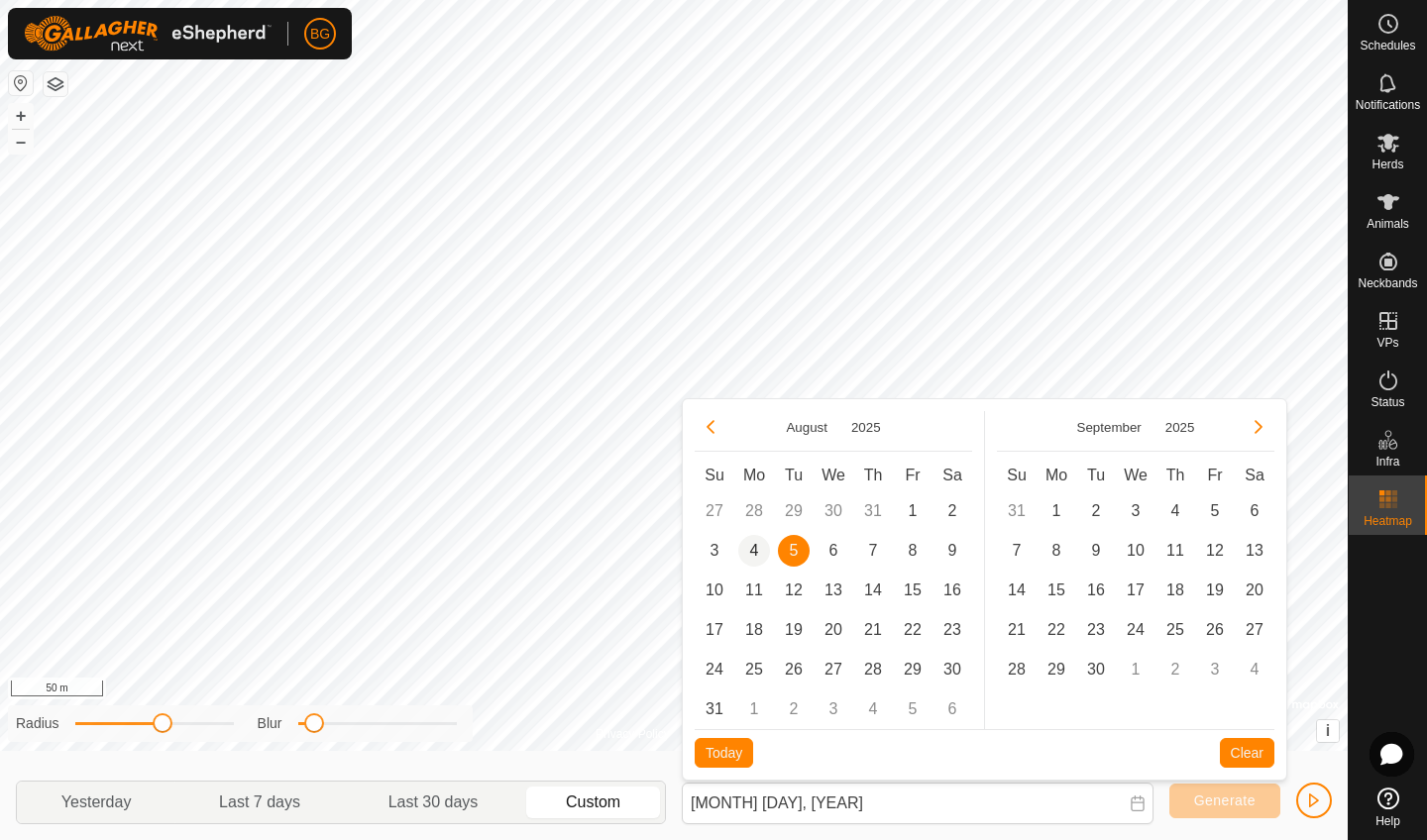click on "4" at bounding box center [754, 551] 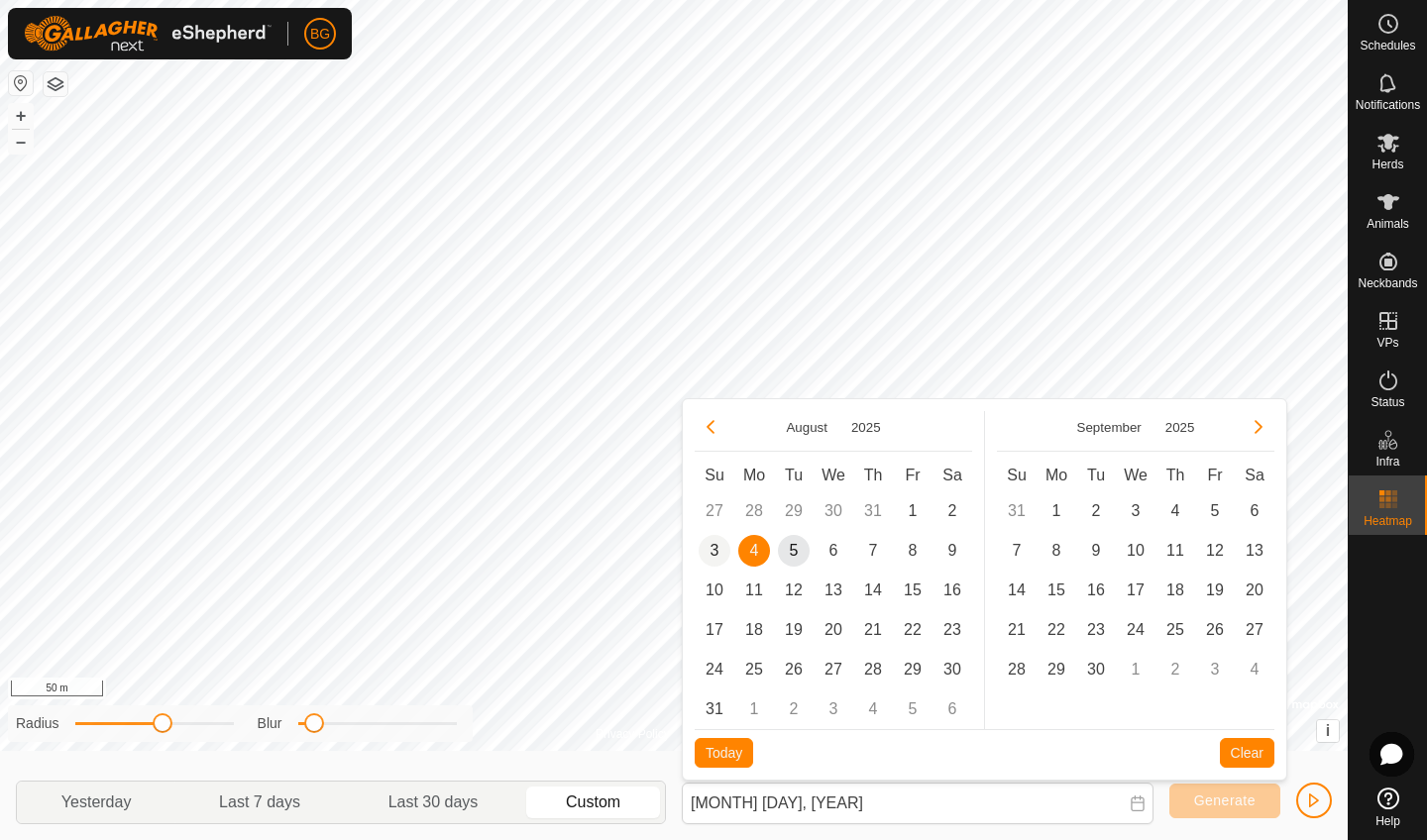 click on "3" at bounding box center (714, 551) 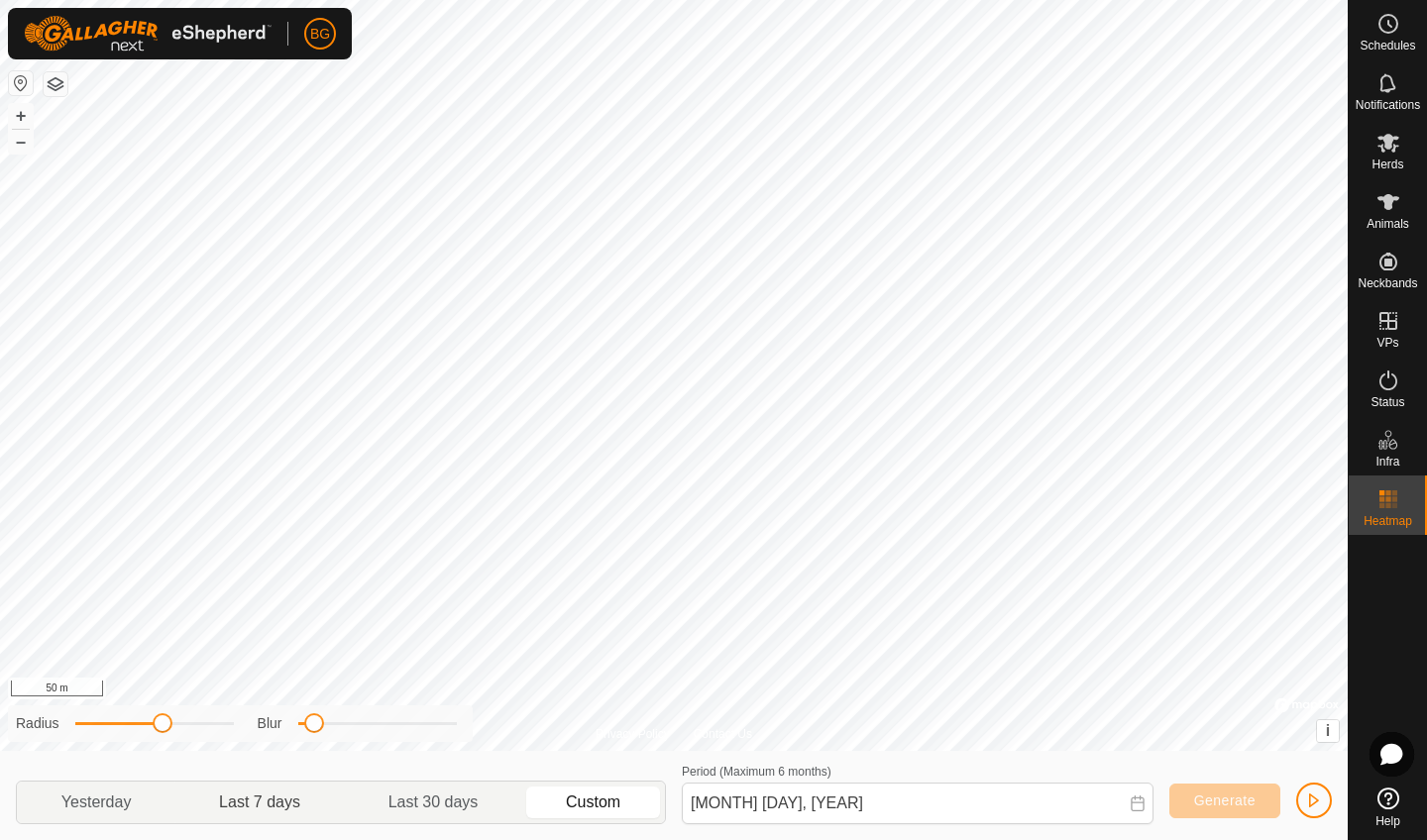 click on "Last 7 days" 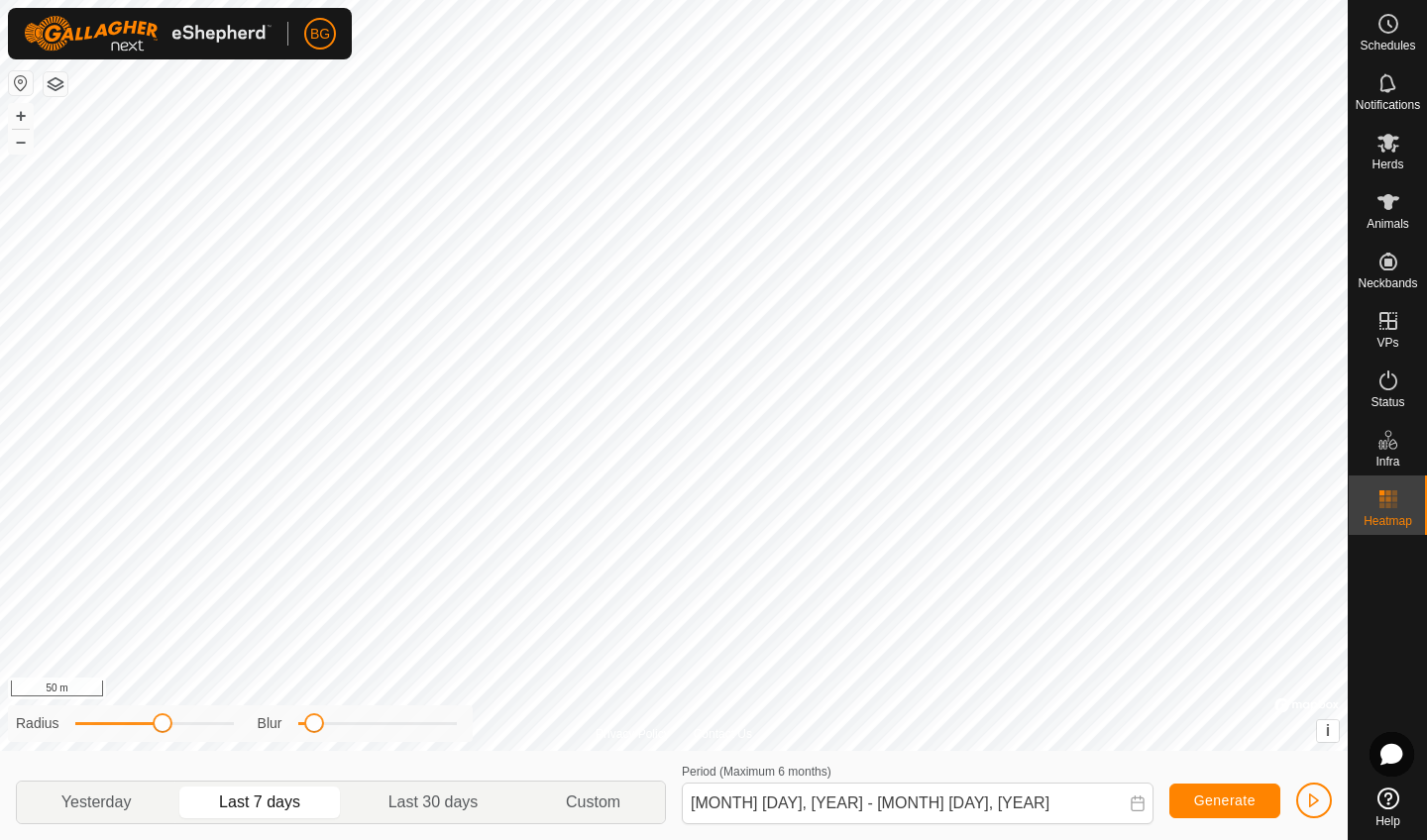 click on "Generate" 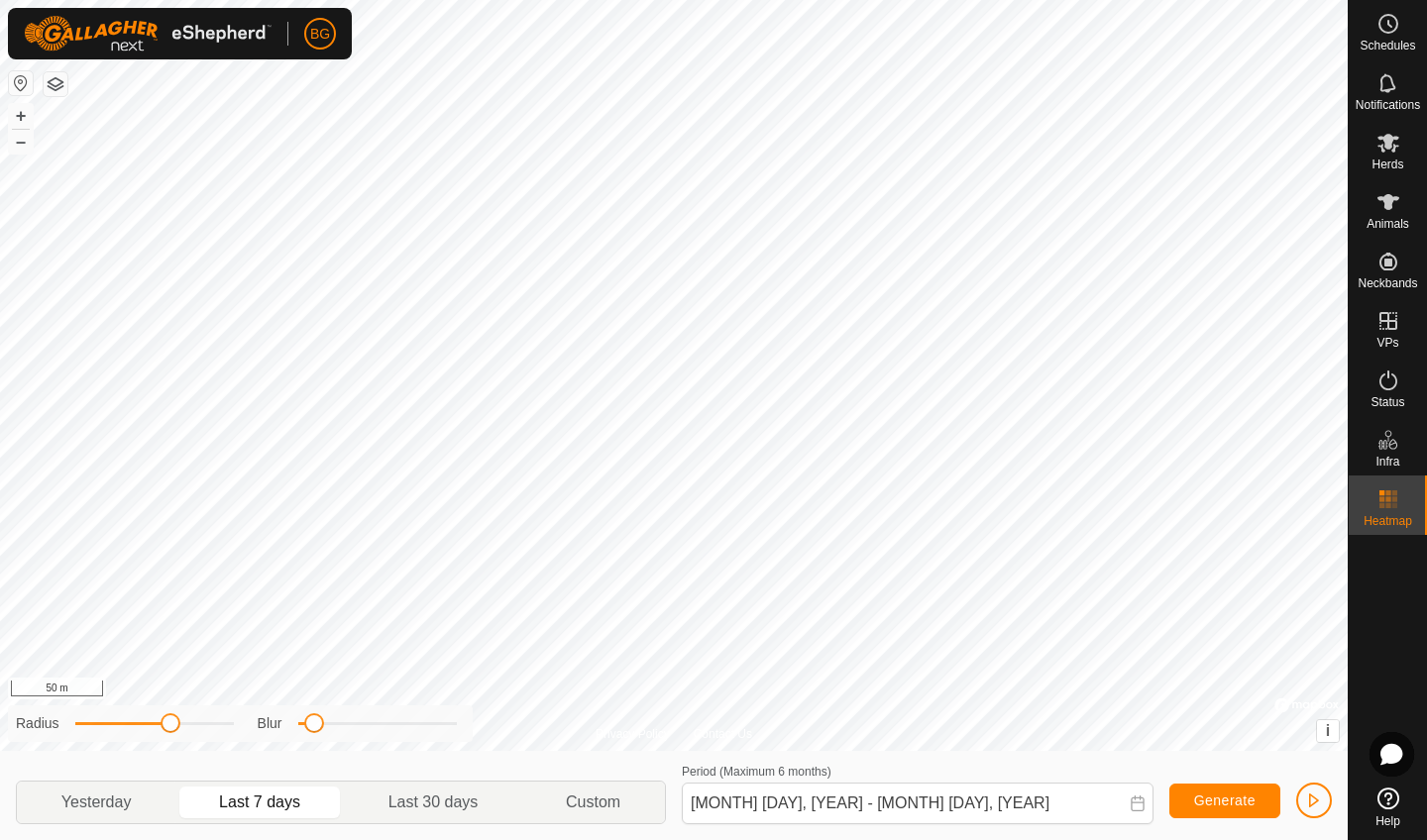 click 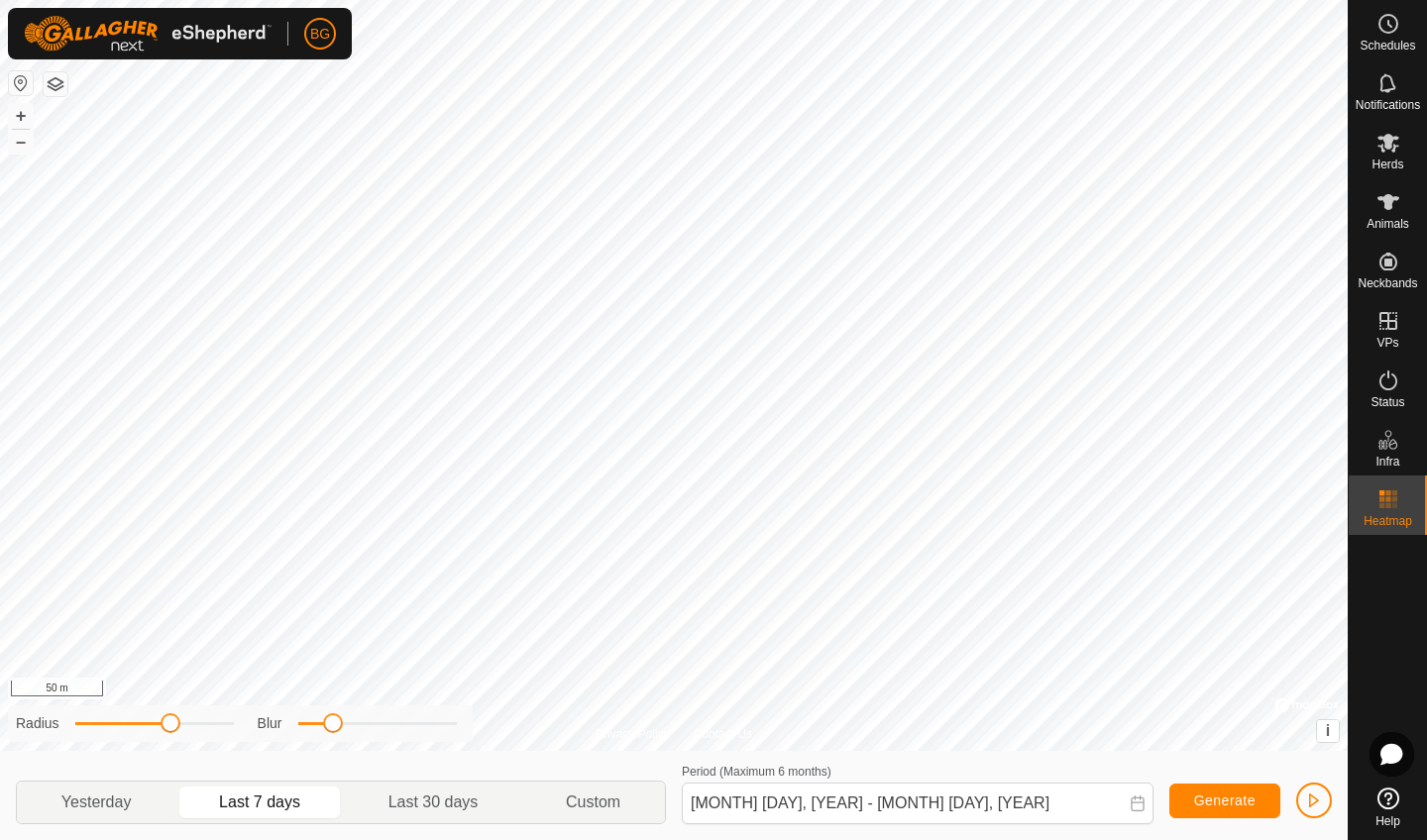 drag, startPoint x: 313, startPoint y: 729, endPoint x: 330, endPoint y: 734, distance: 17.720045 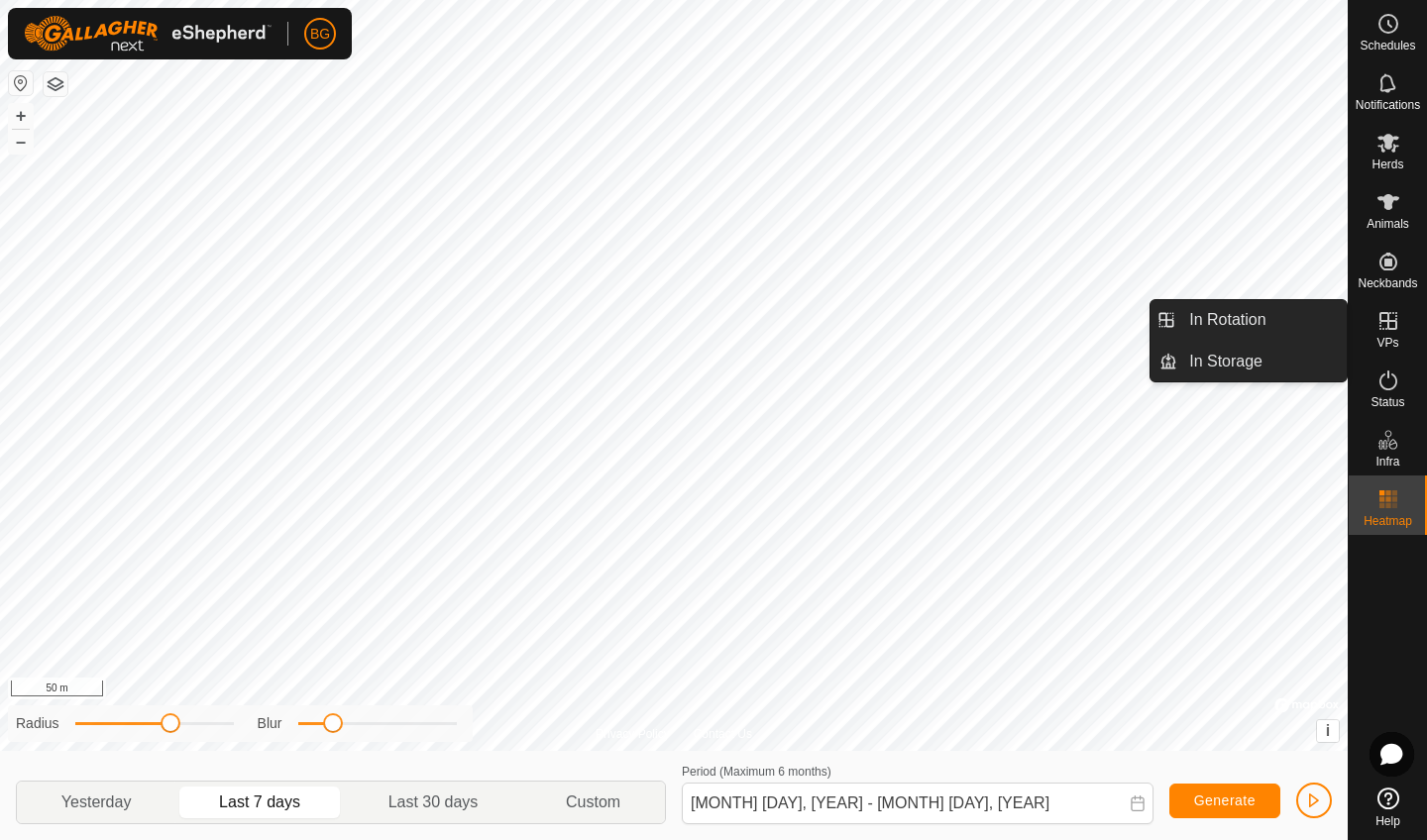 click 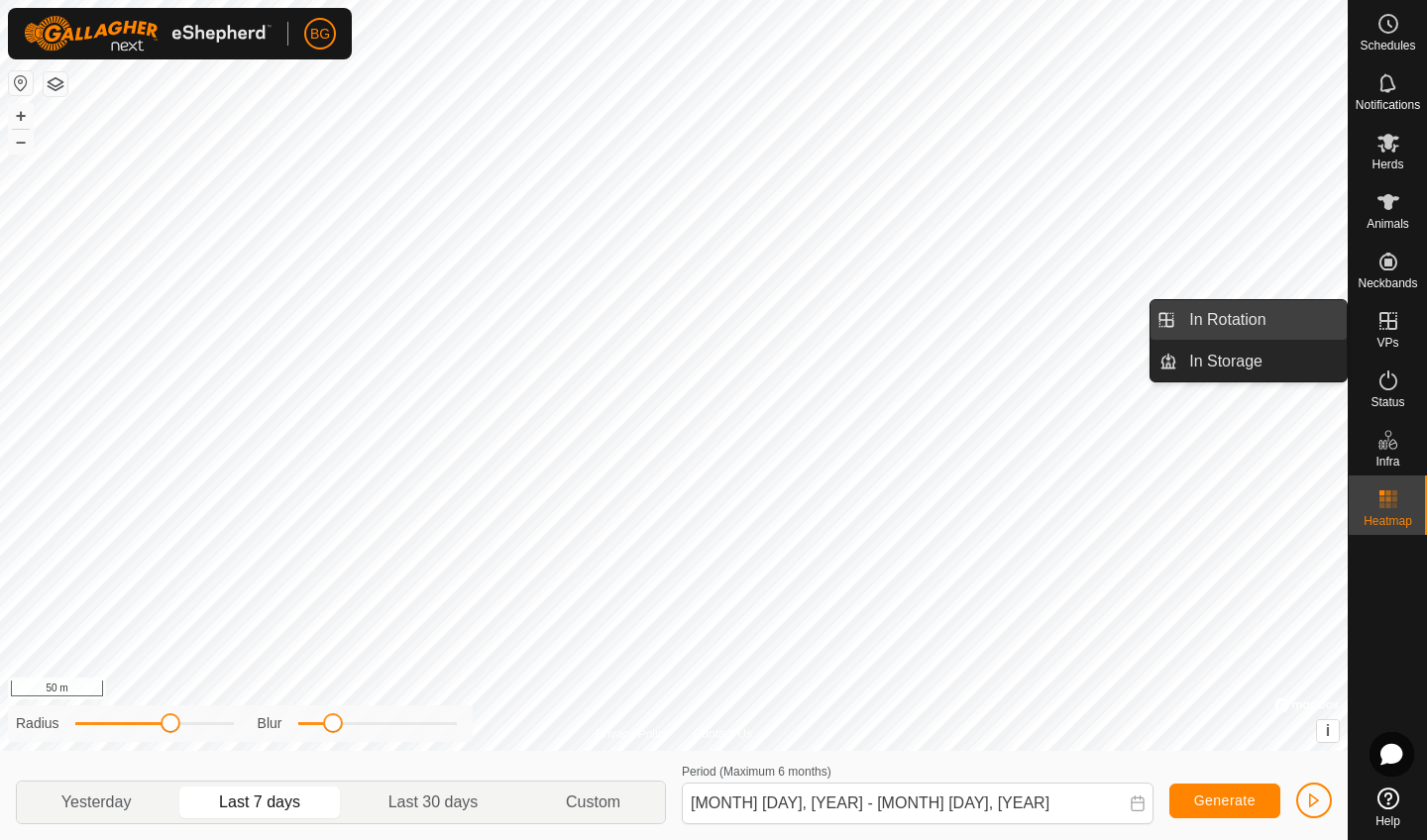 click on "In Rotation" at bounding box center (1262, 320) 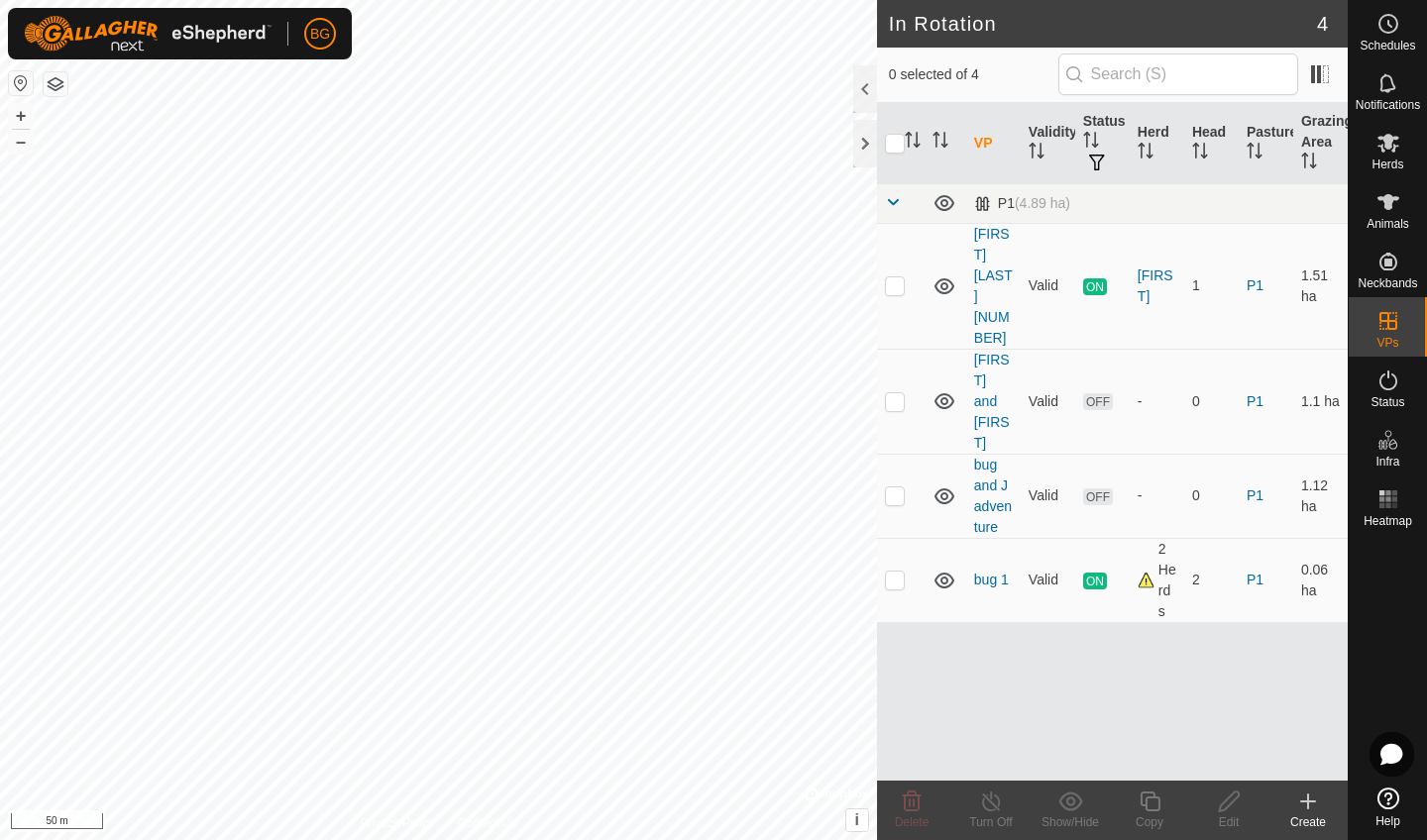 click 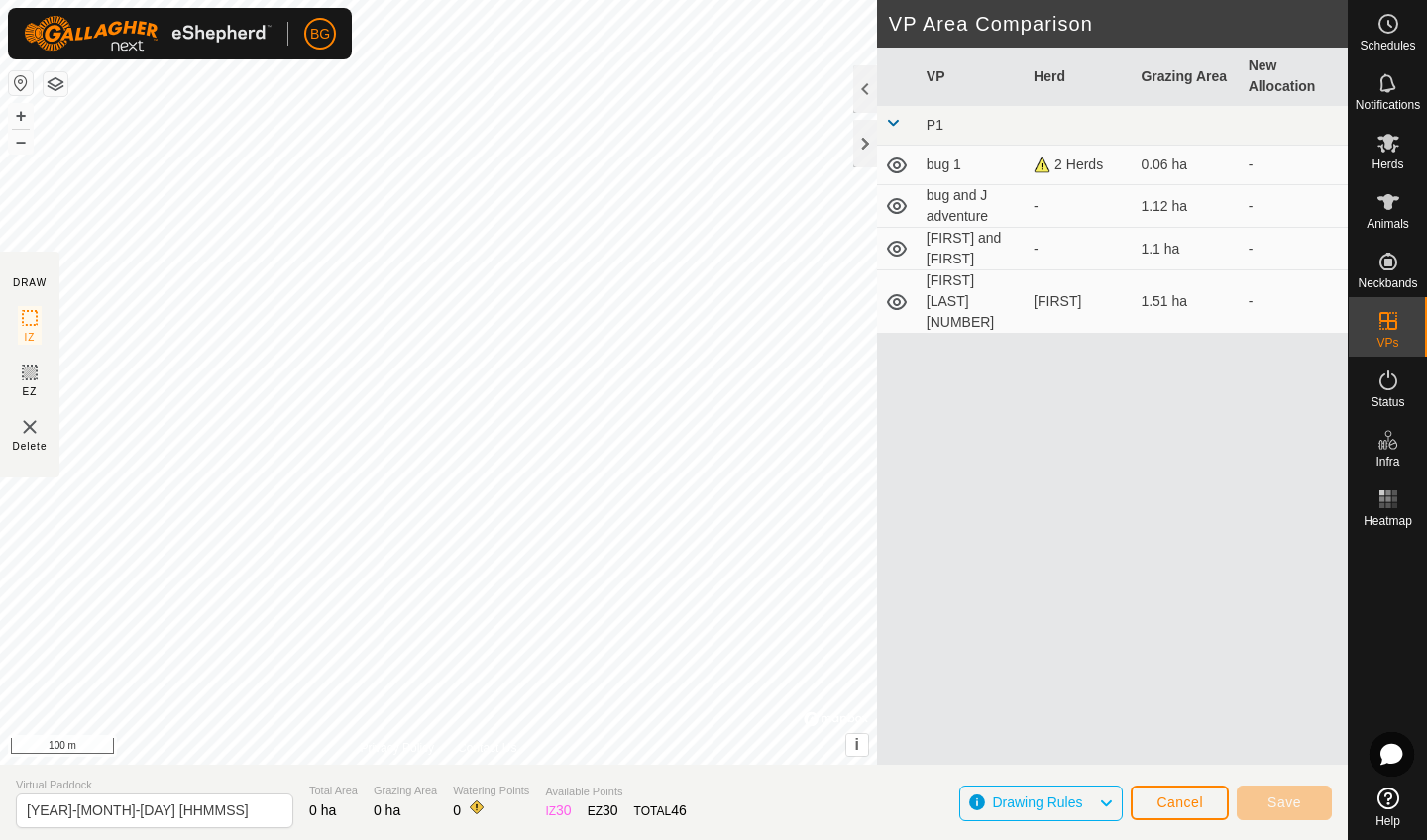 click on "Cancel" 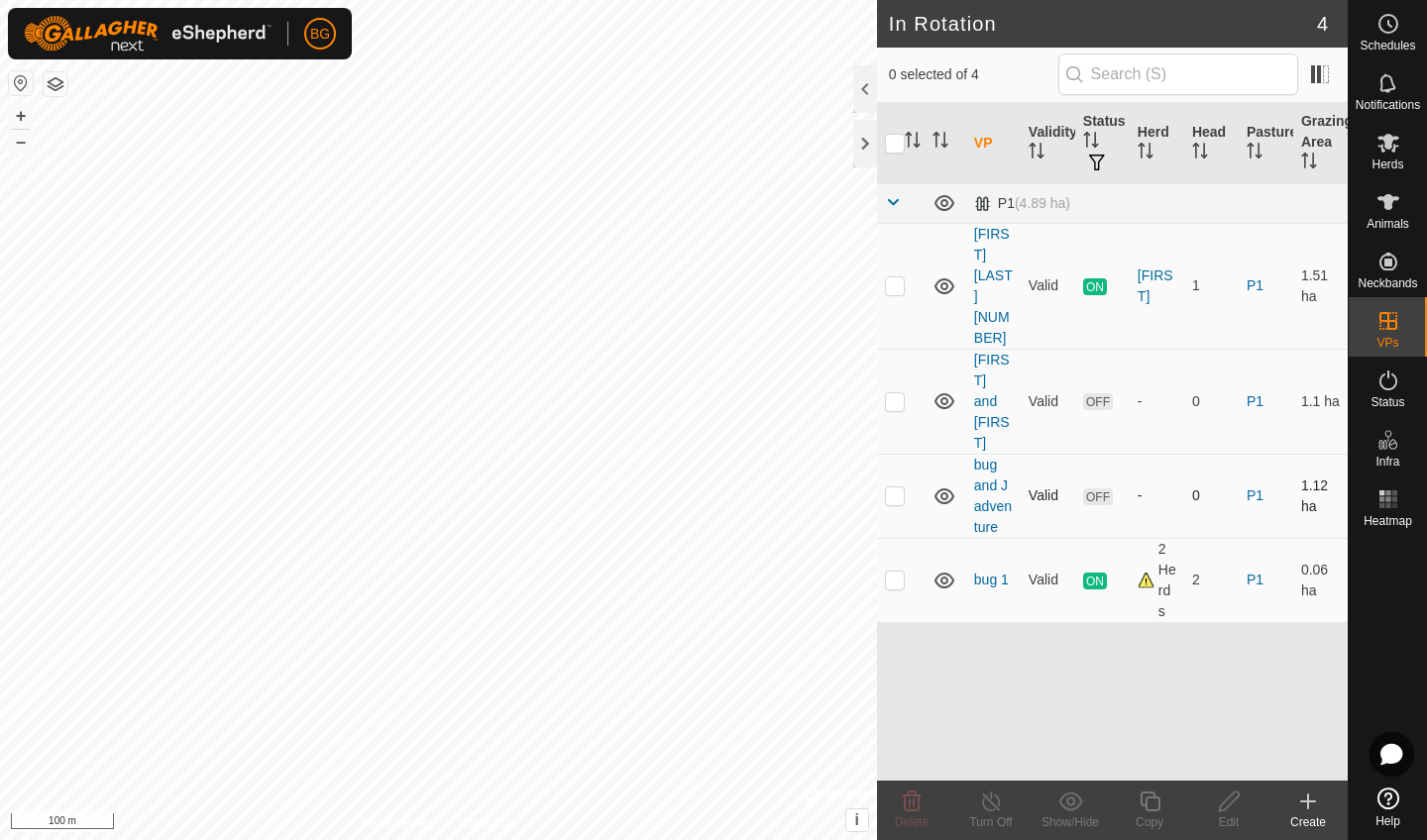 click 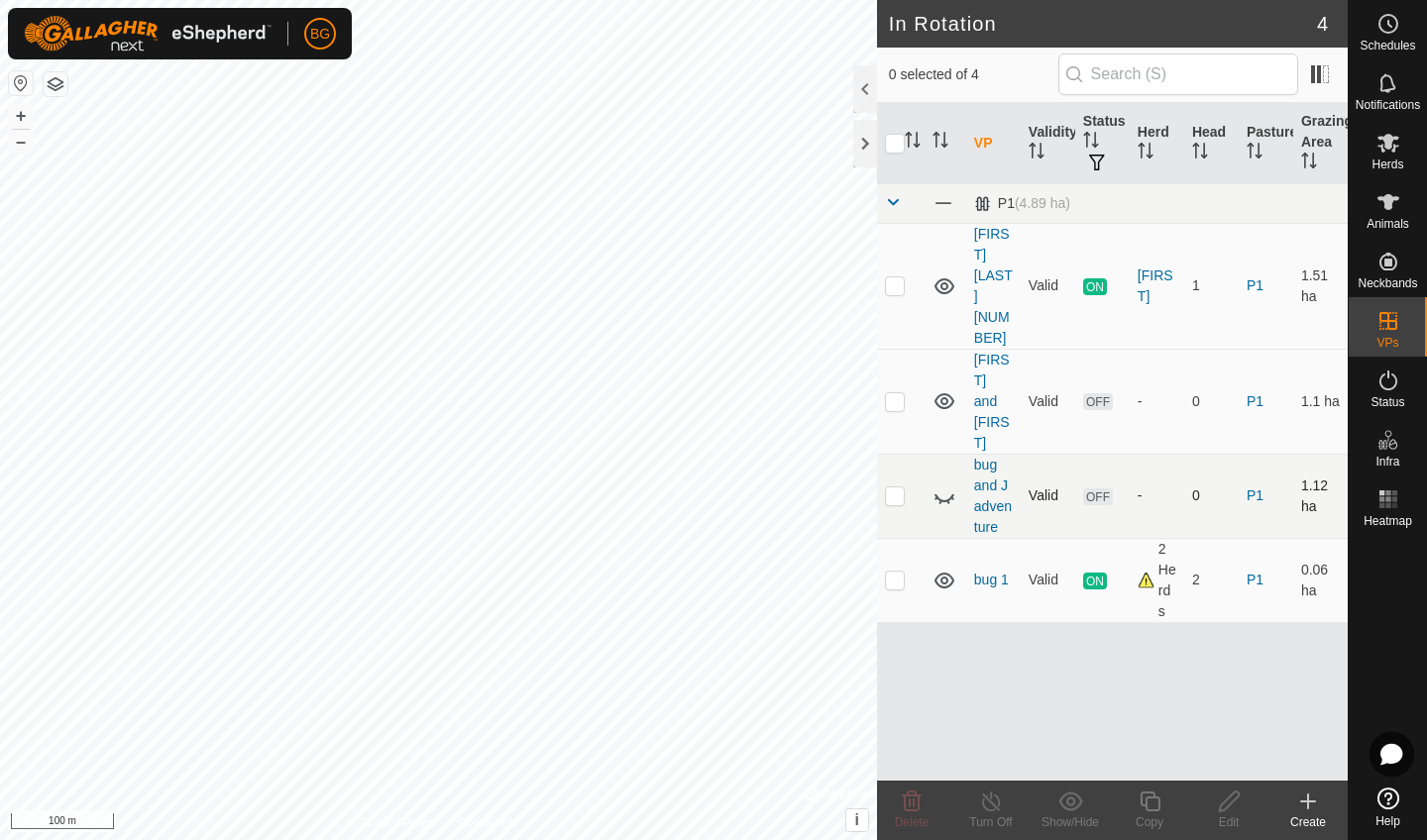 click 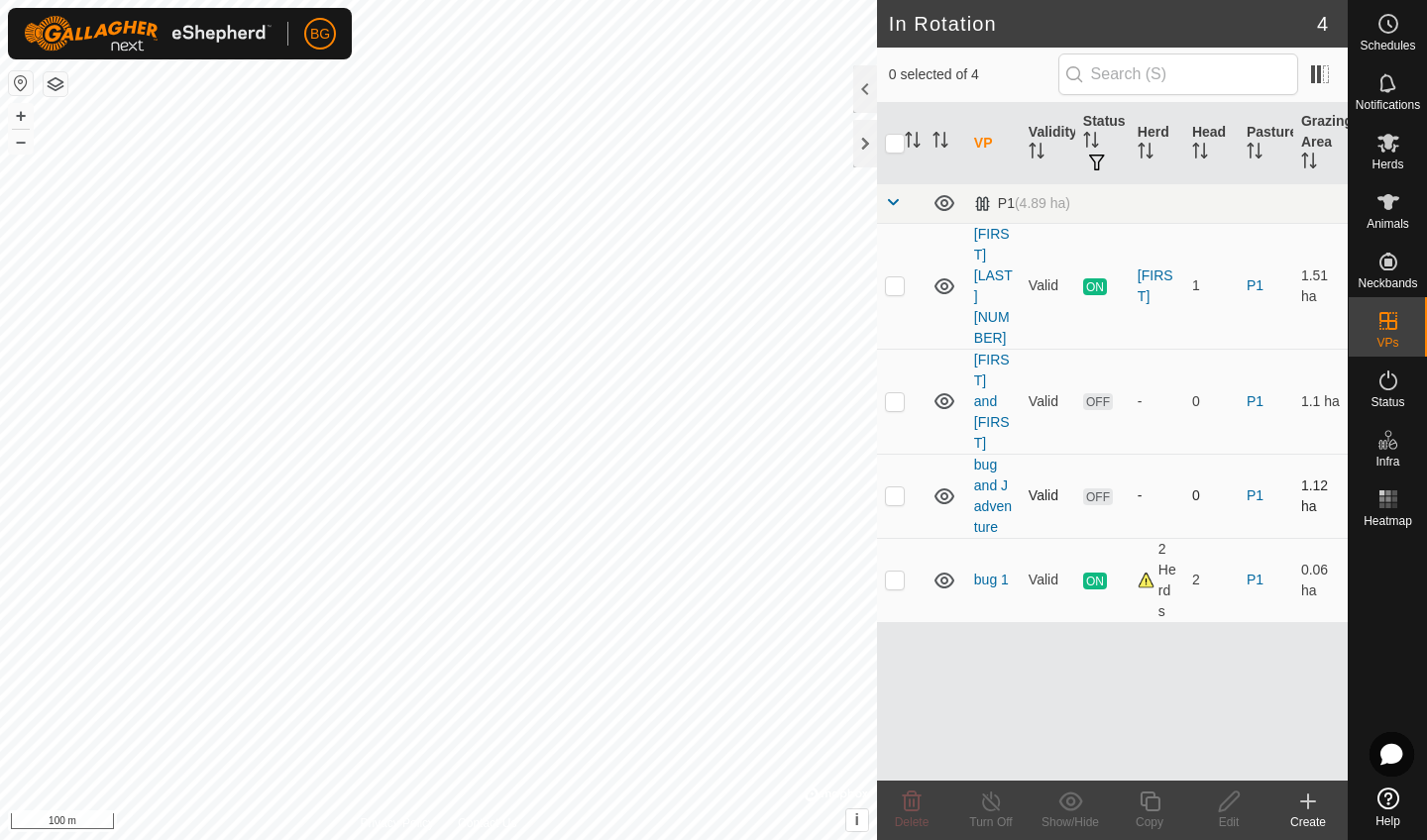 click 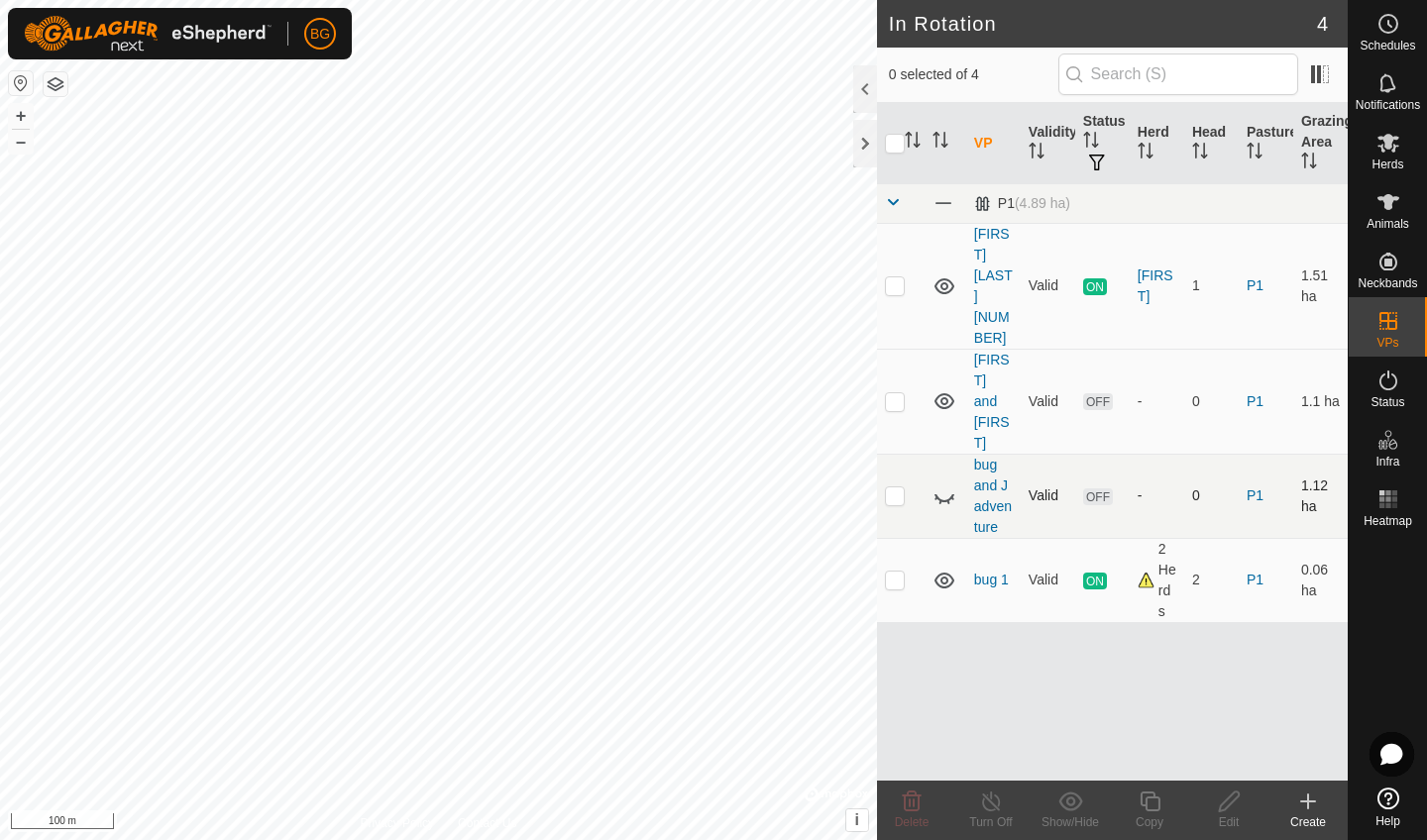 click at bounding box center (895, 495) 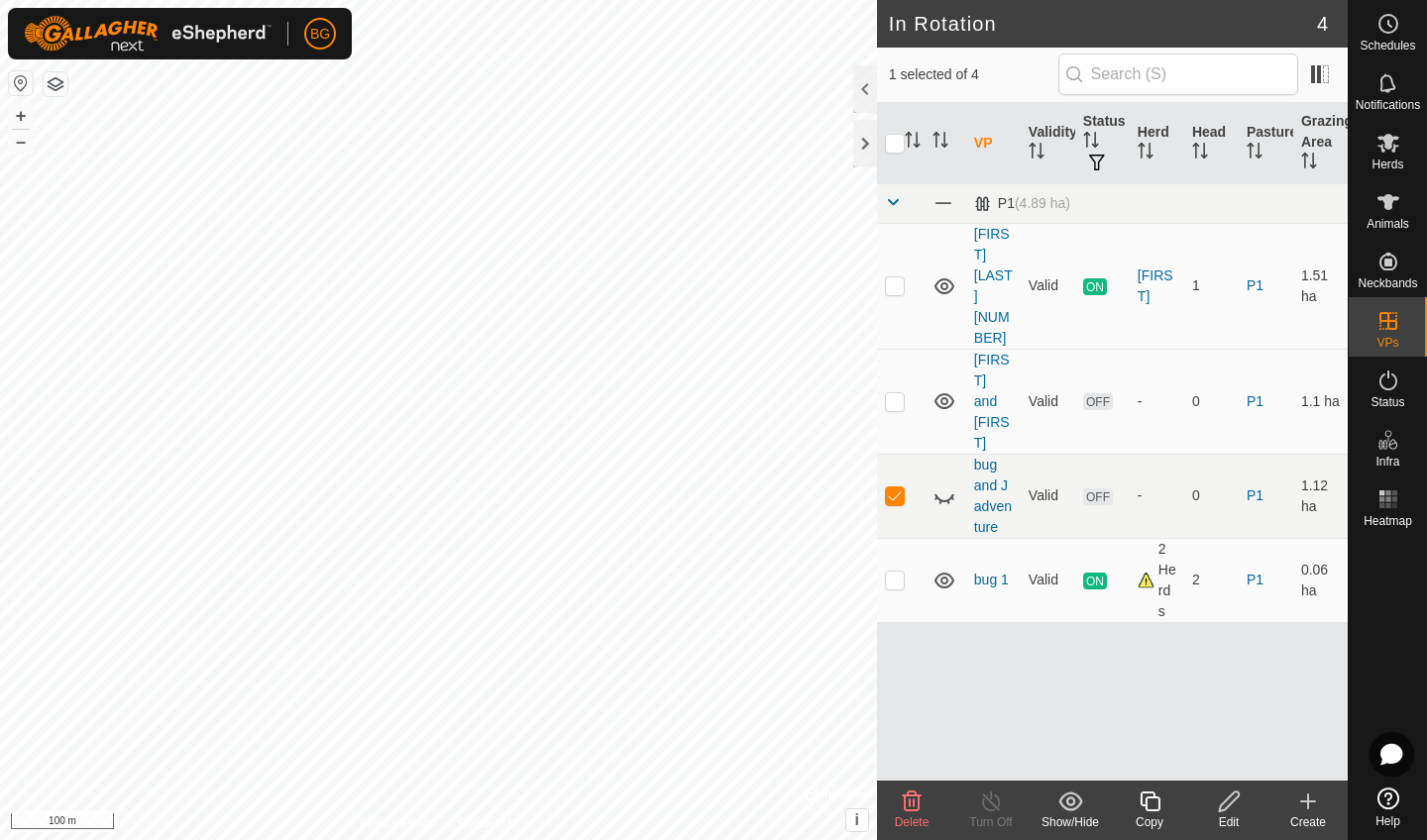click 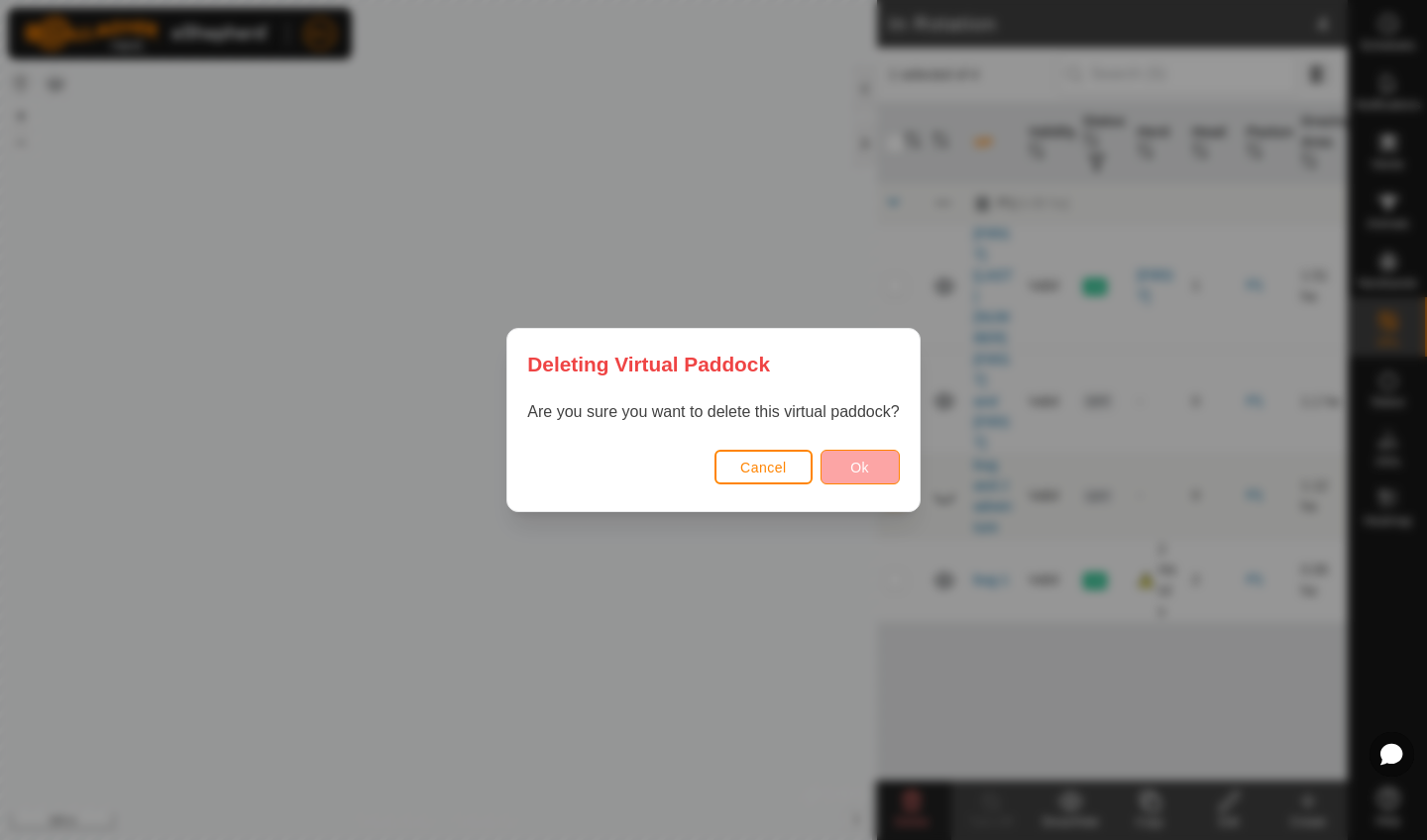 click on "Ok" at bounding box center (859, 468) 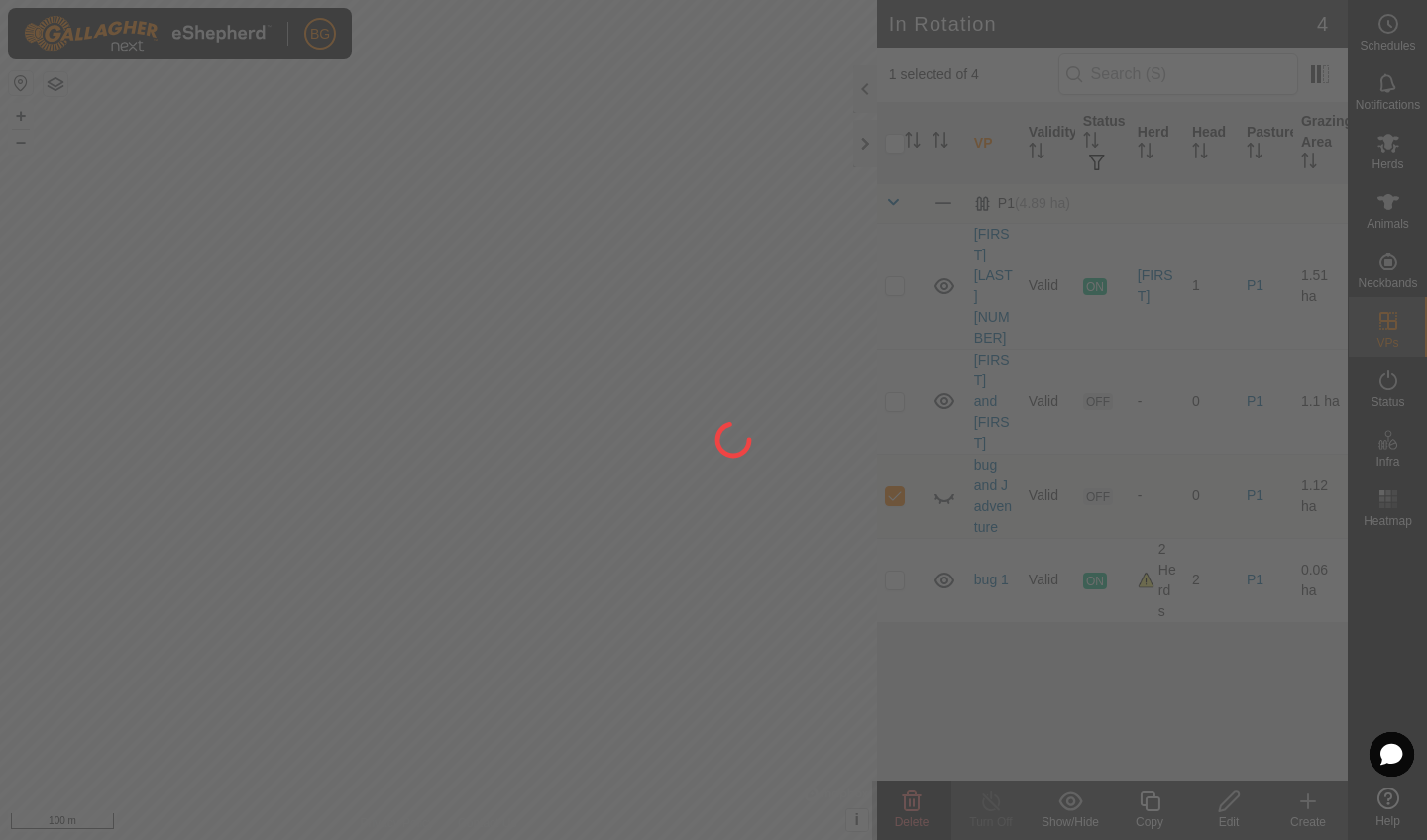 checkbox on "false" 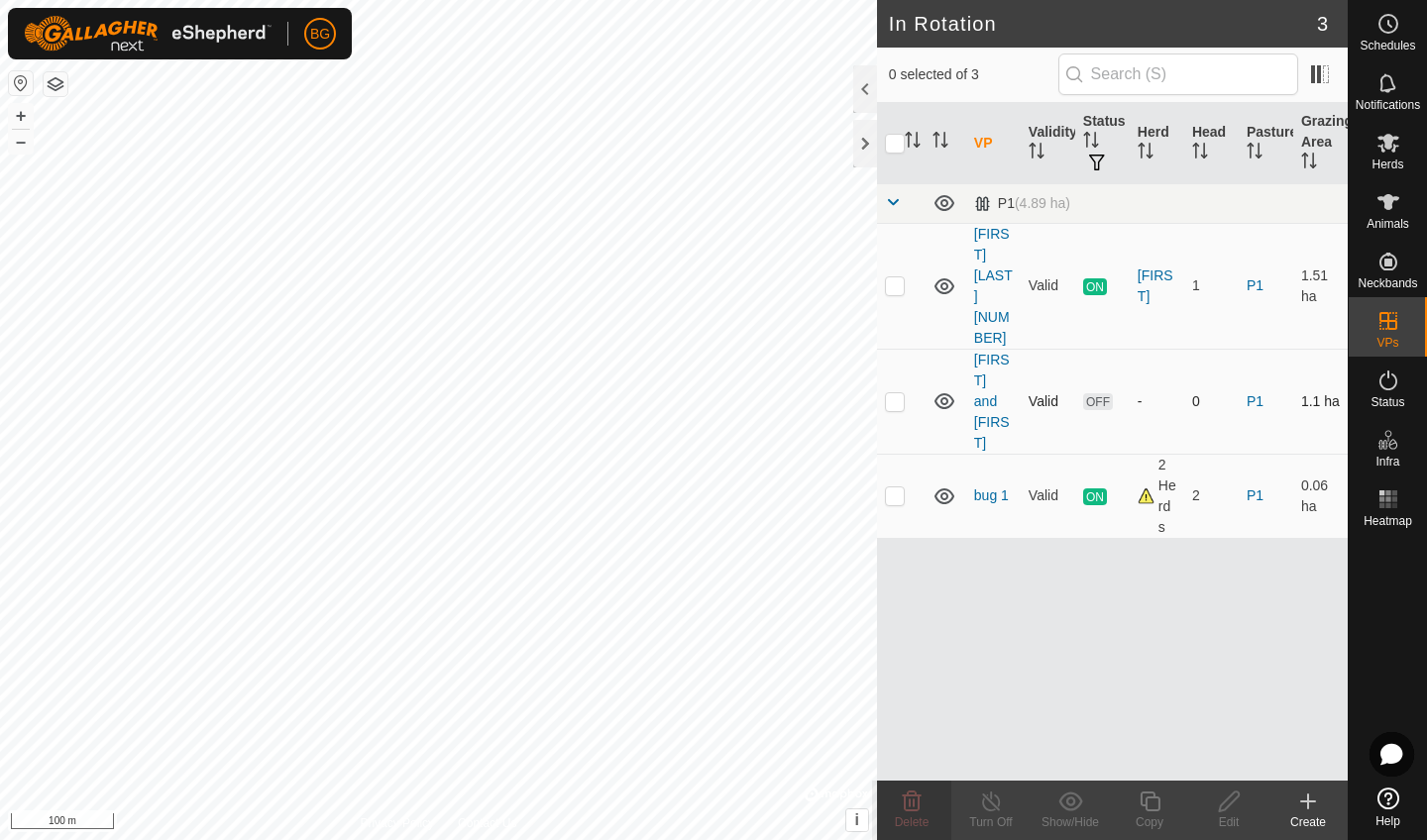 click 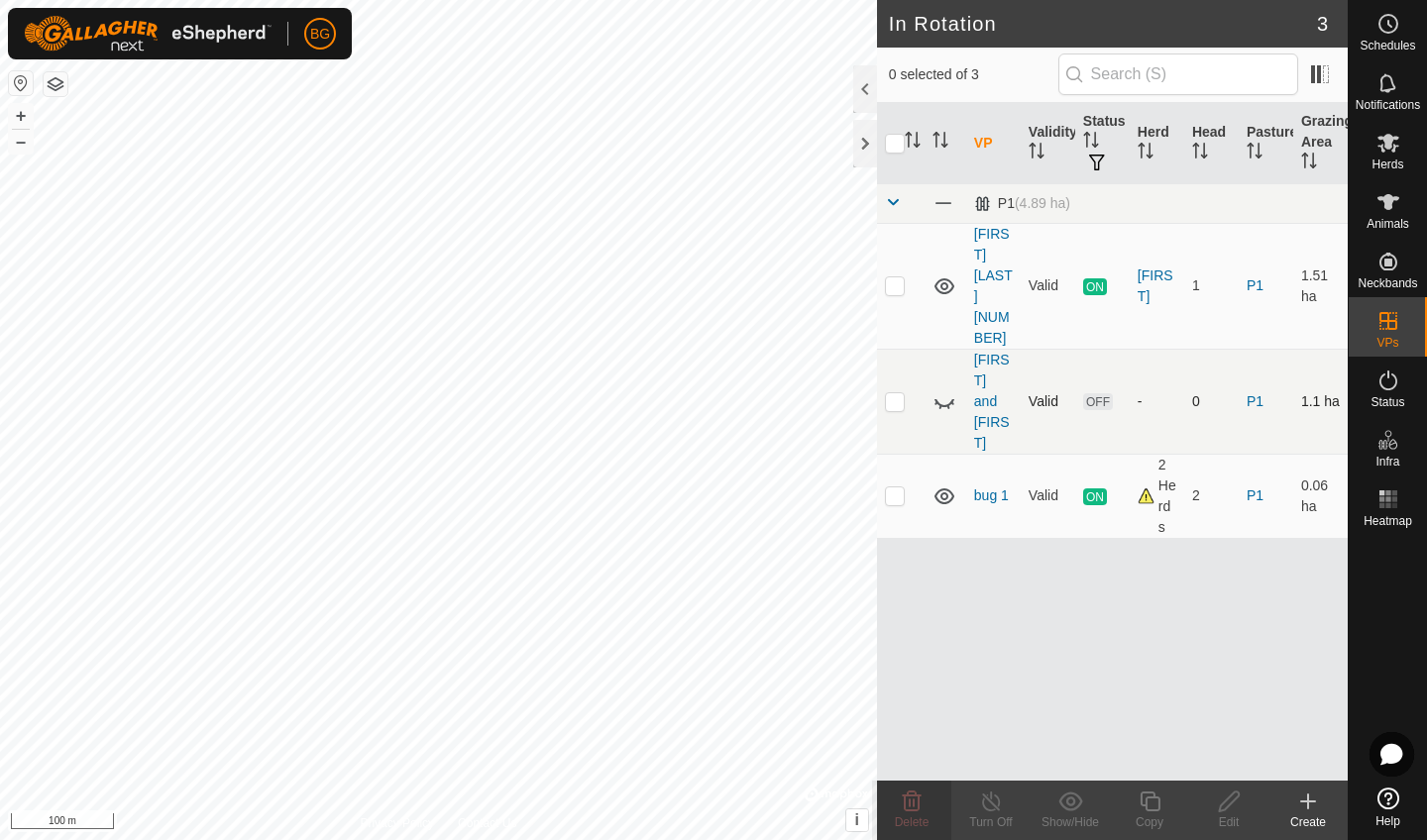 click 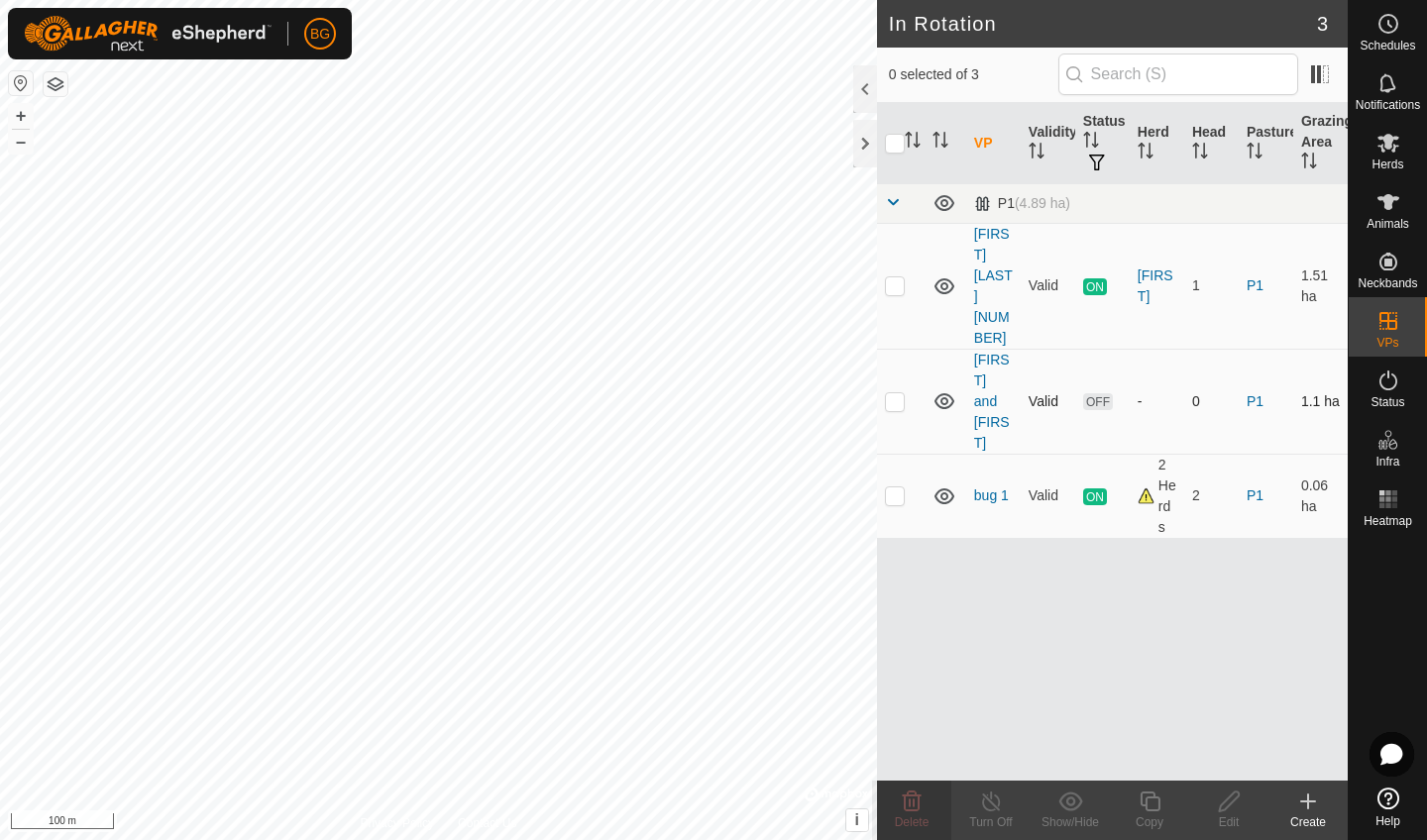 click at bounding box center [895, 401] 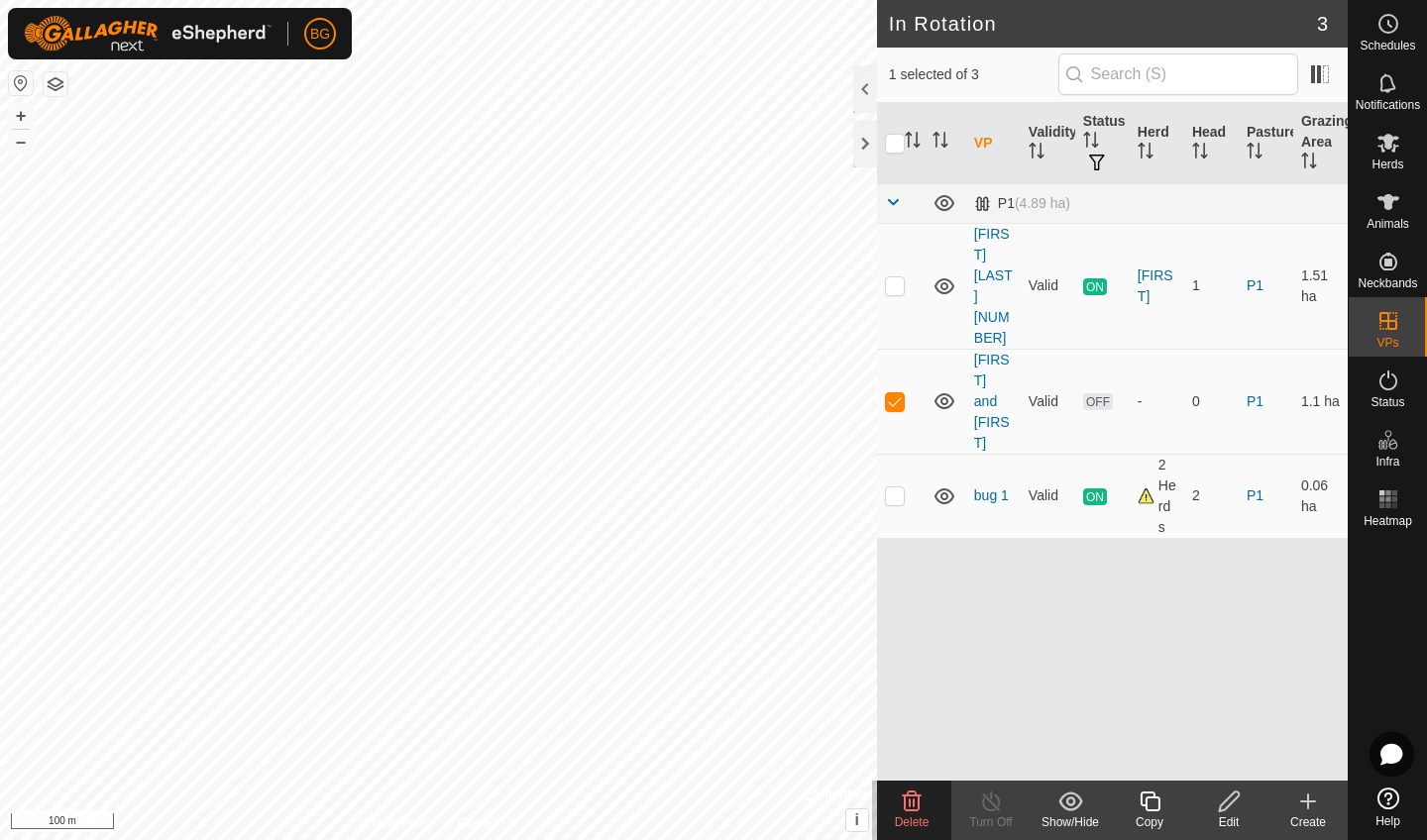 click 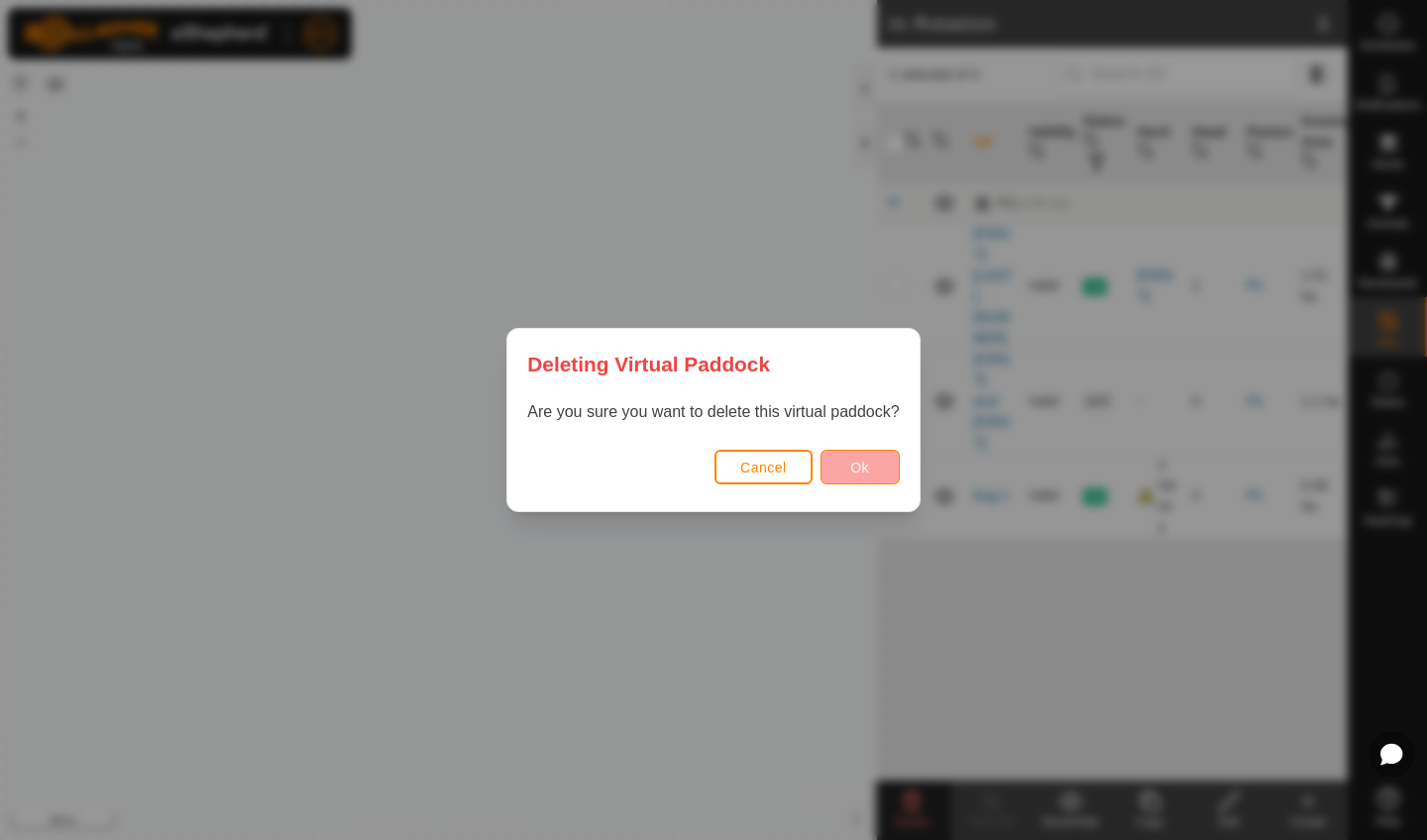 click on "Ok" at bounding box center (859, 468) 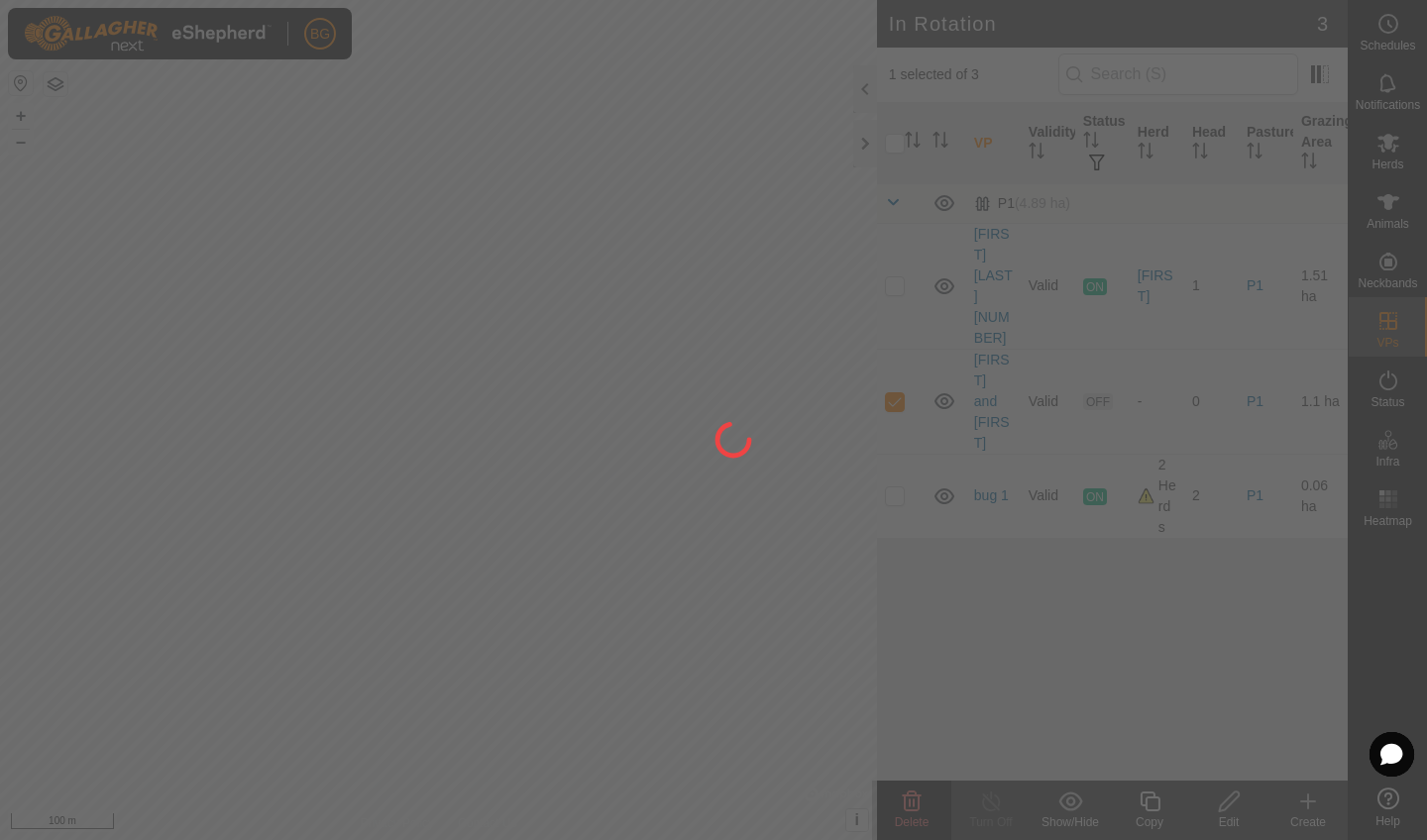checkbox on "false" 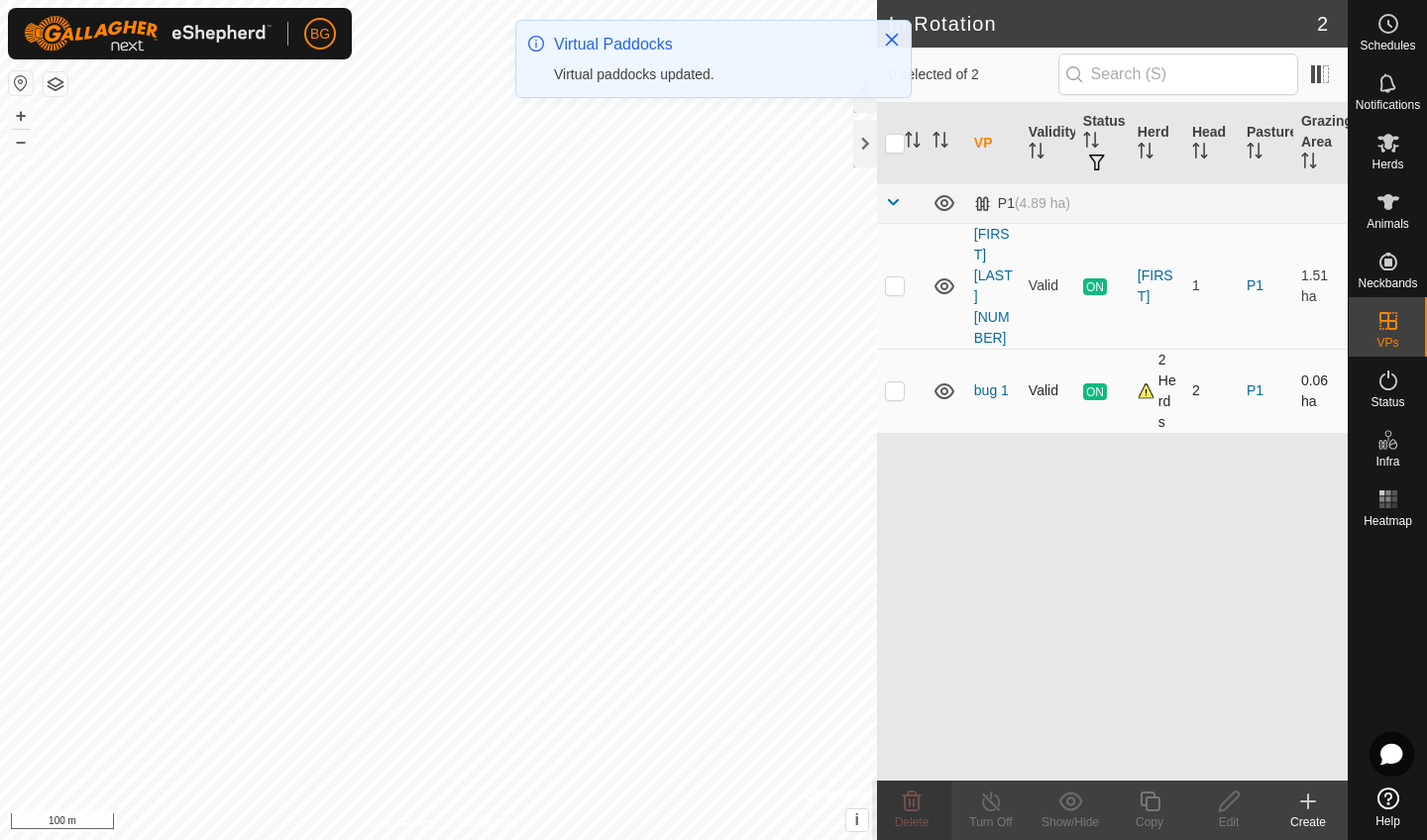 click at bounding box center (895, 390) 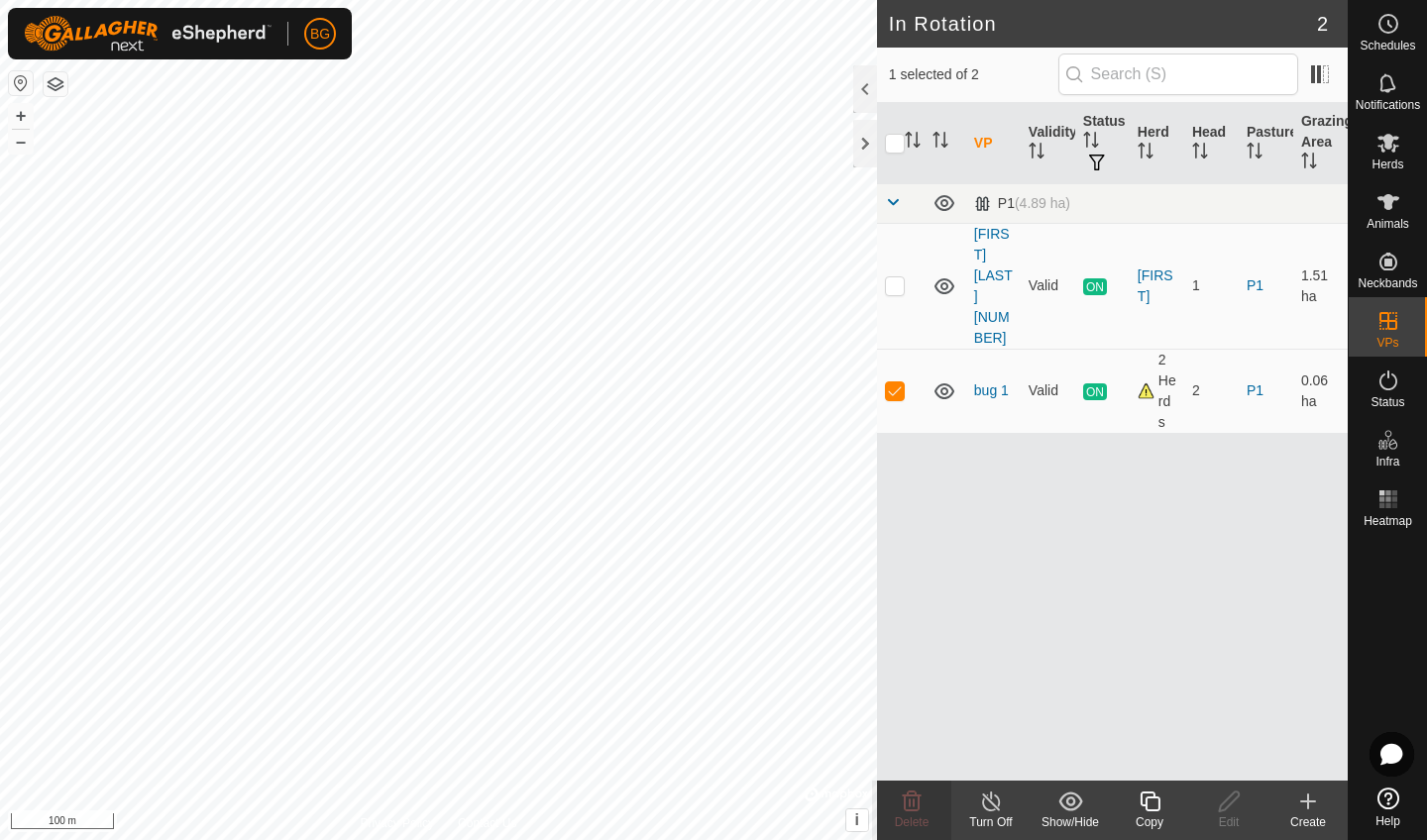 click on "Copy" 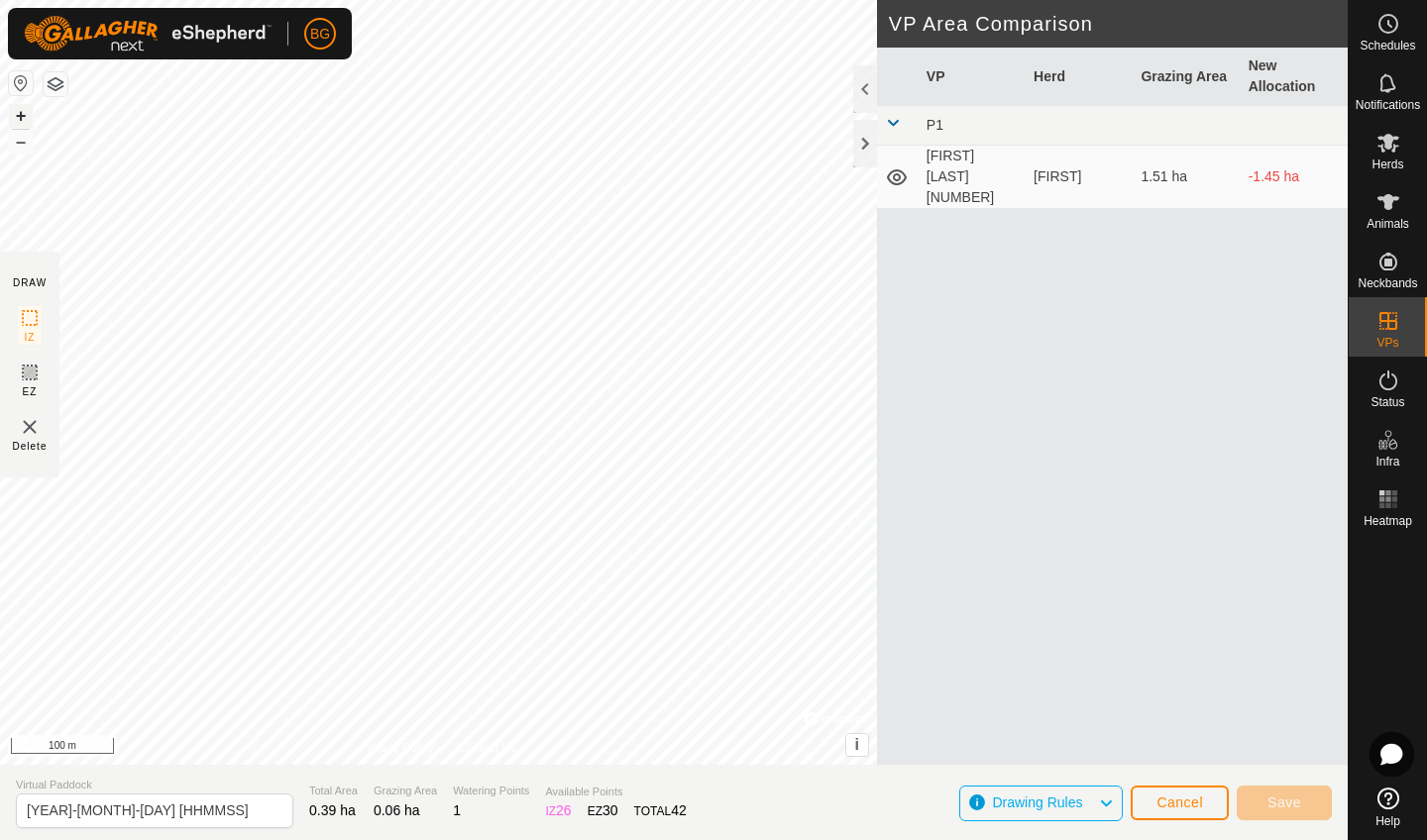 click on "+" at bounding box center [21, 116] 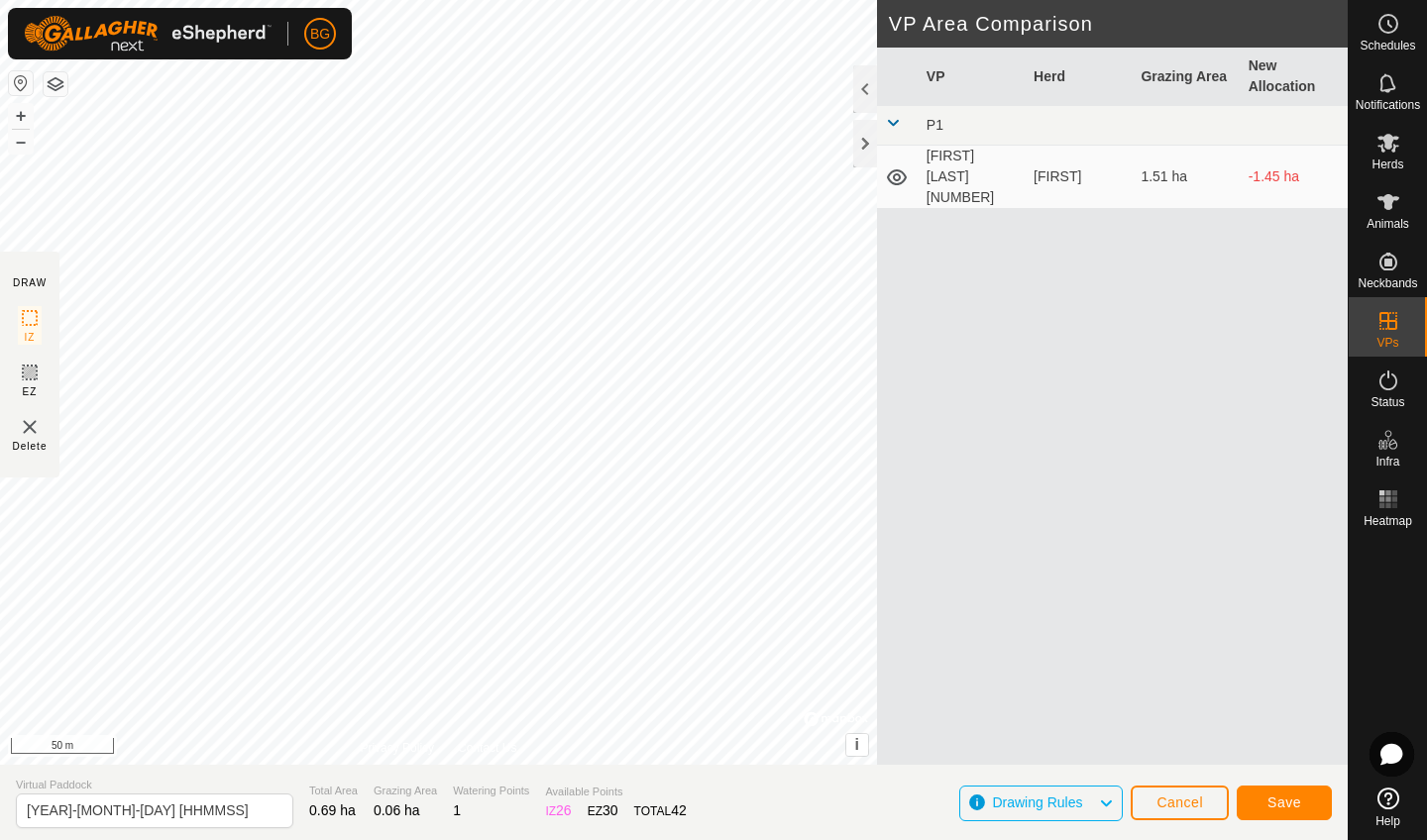 click on "Save" 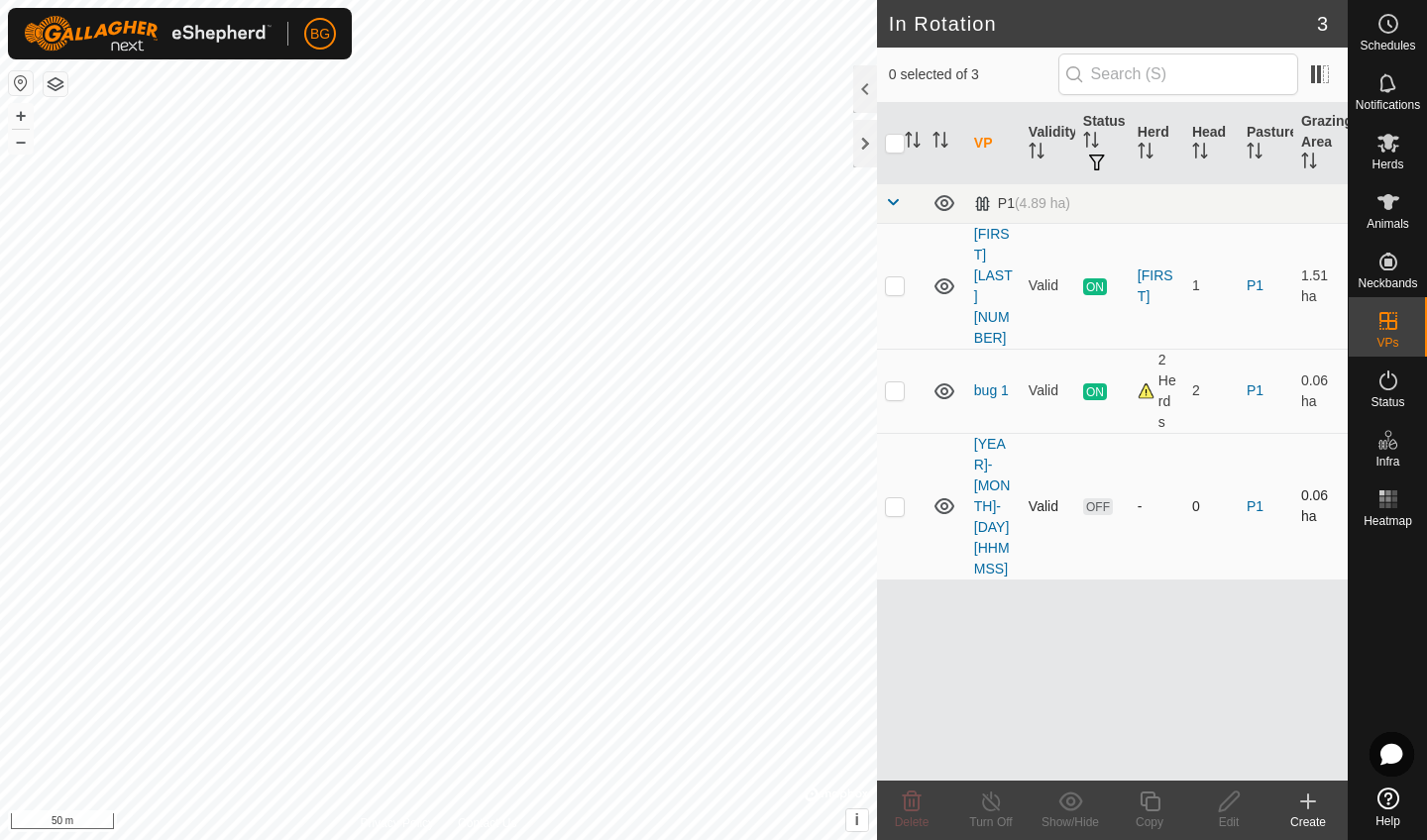 click at bounding box center [895, 506] 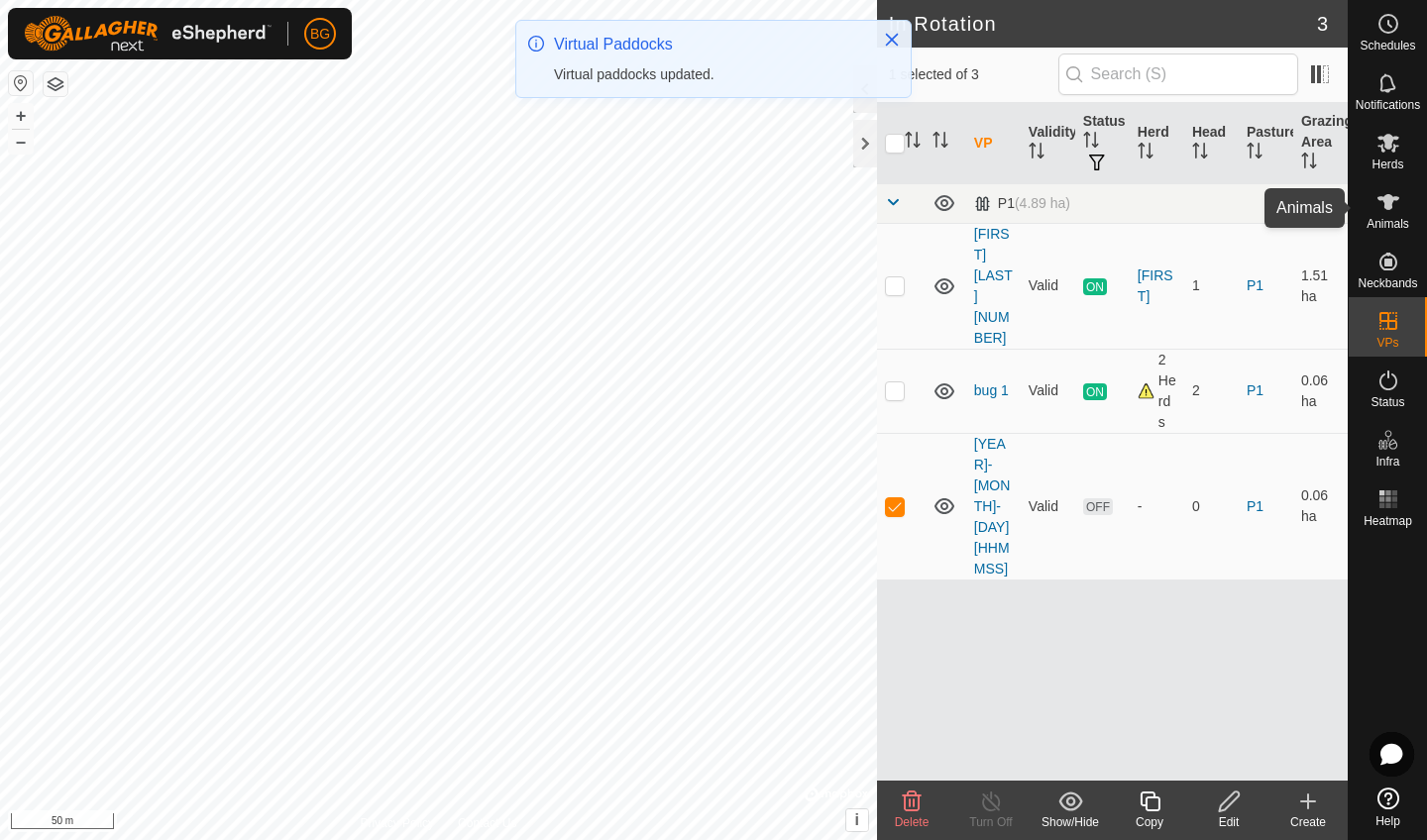 click 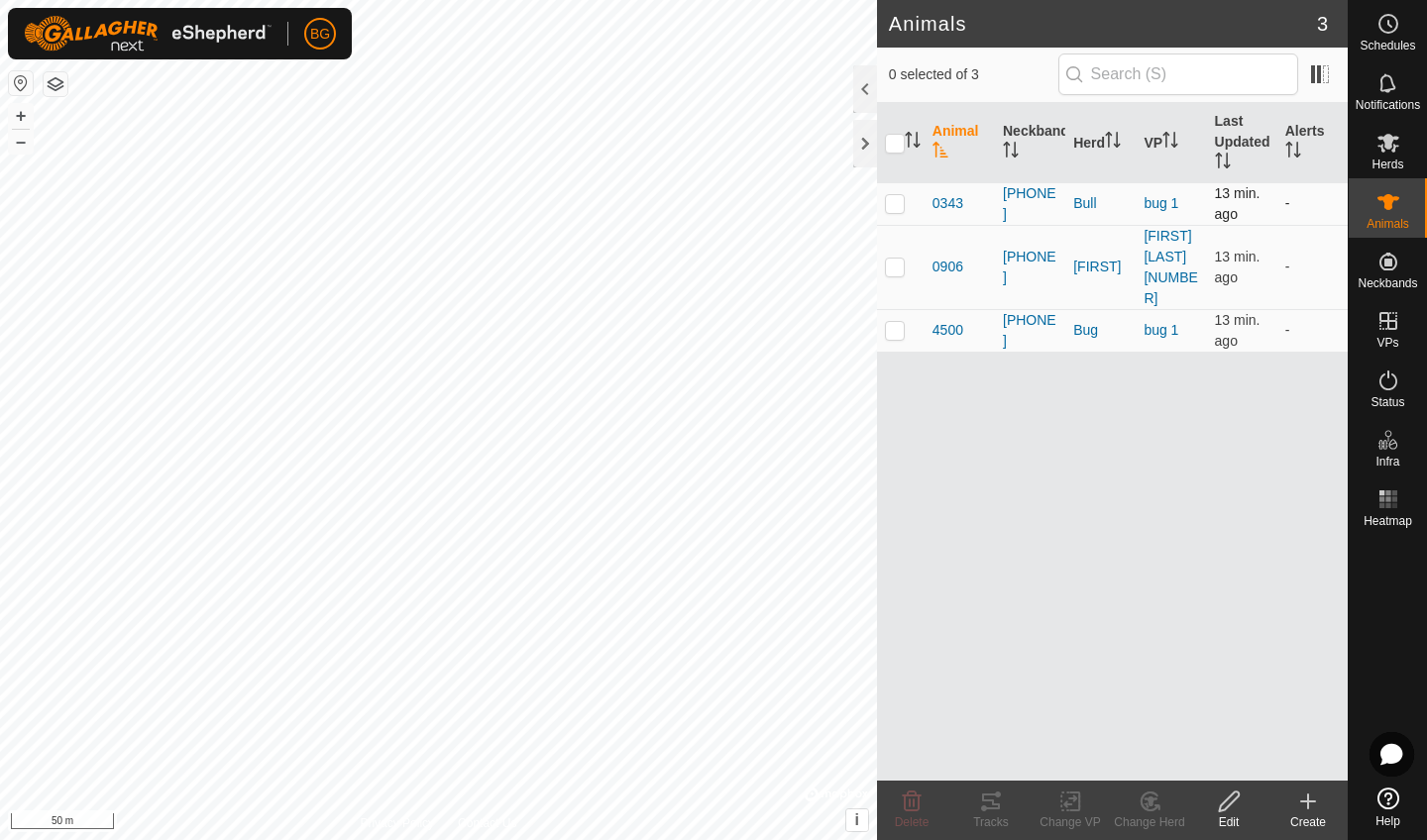 click at bounding box center [895, 203] 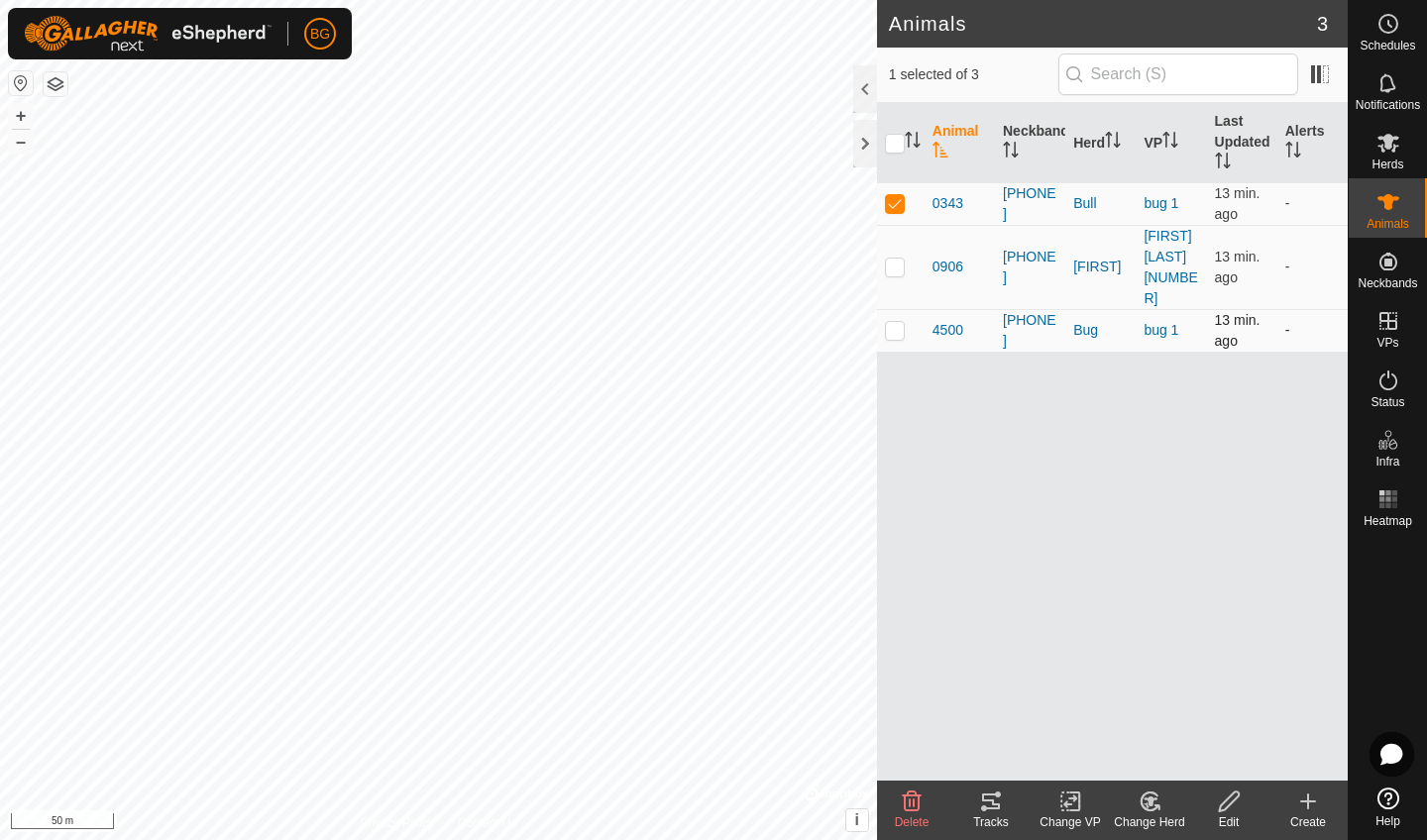 click at bounding box center (895, 330) 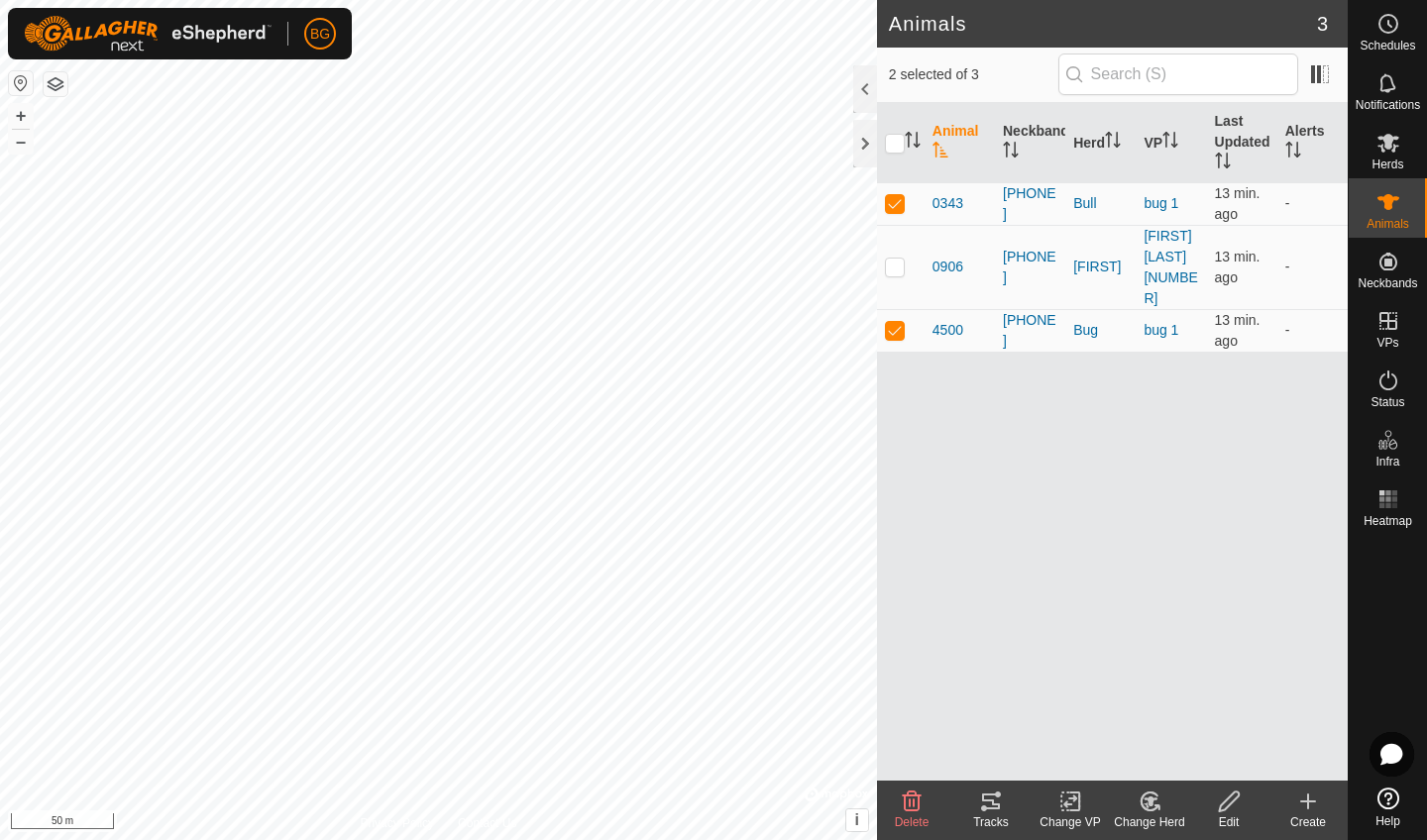 click 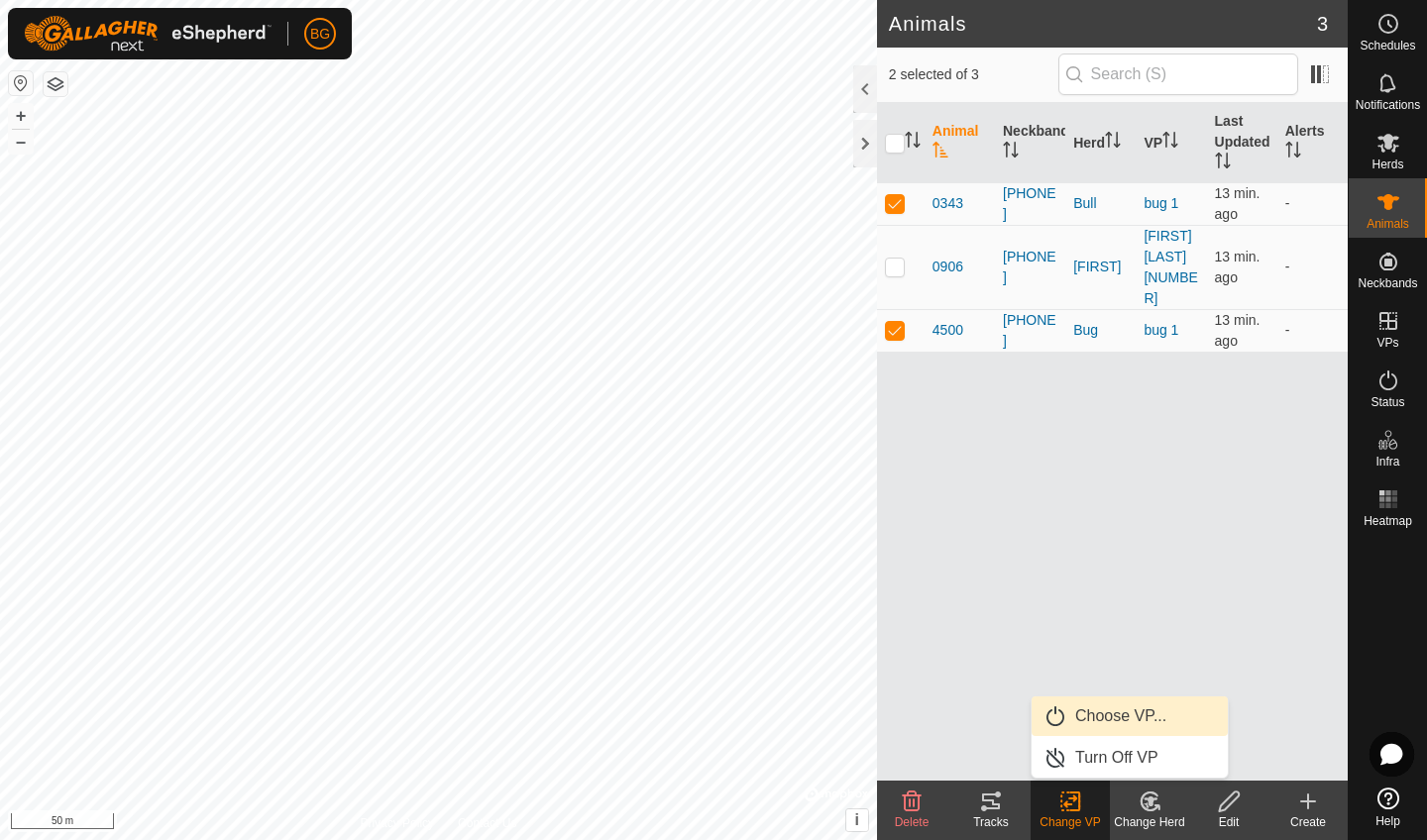 click on "Choose VP..." at bounding box center [1130, 716] 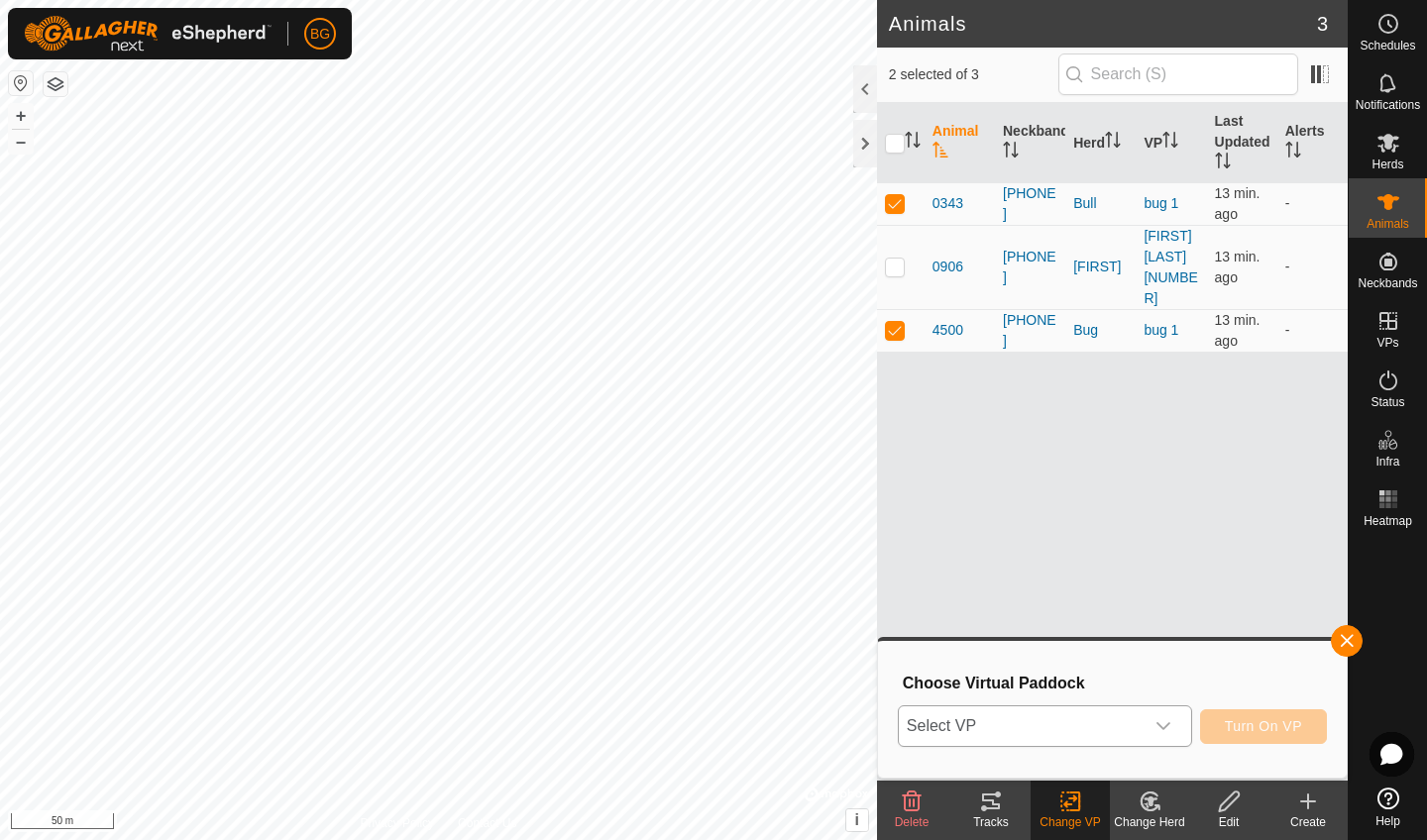click 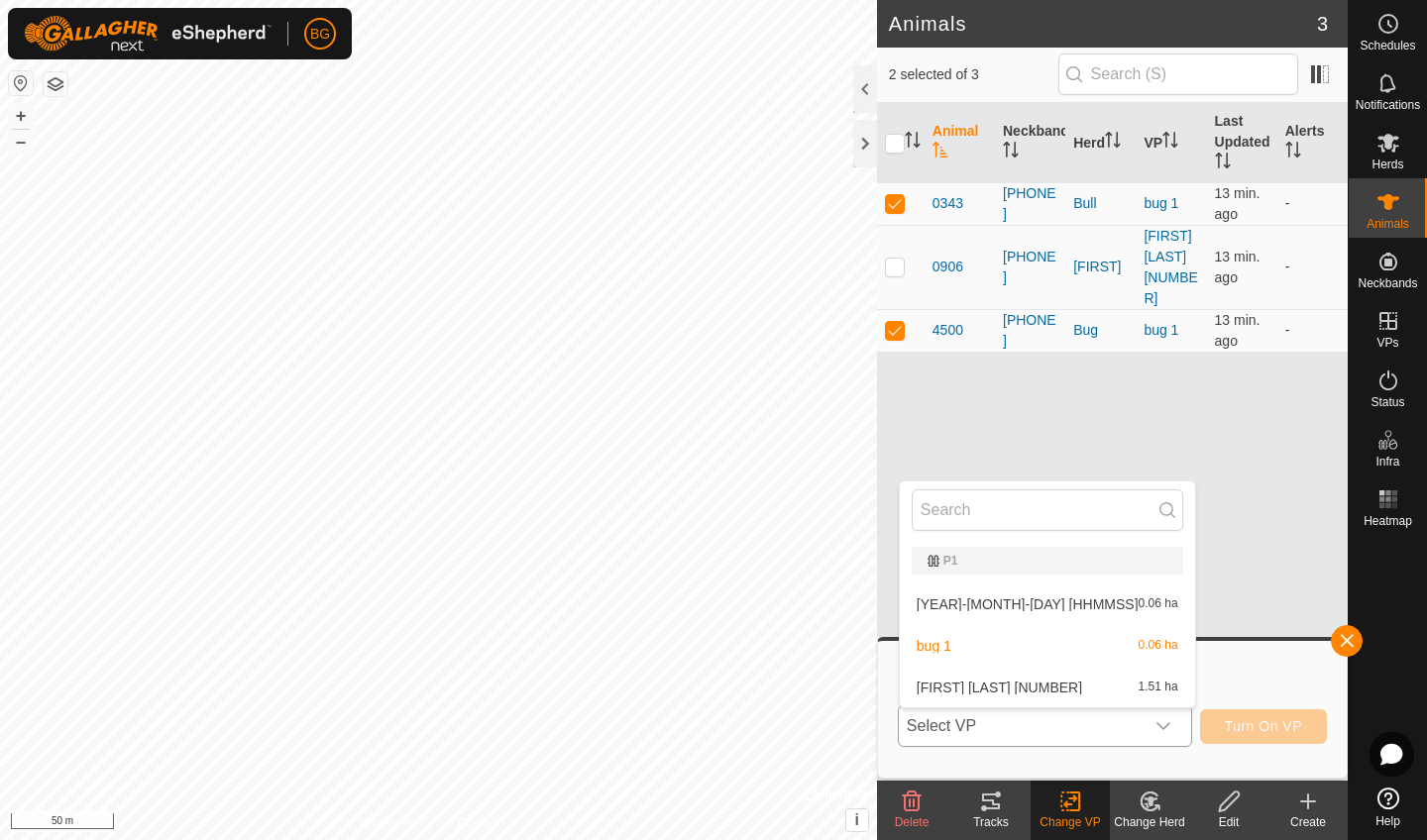 click on "[YEAR]-[MONTH]-[DAY] [TIME] [NUMBER] [NUMBER]" at bounding box center [1047, 604] 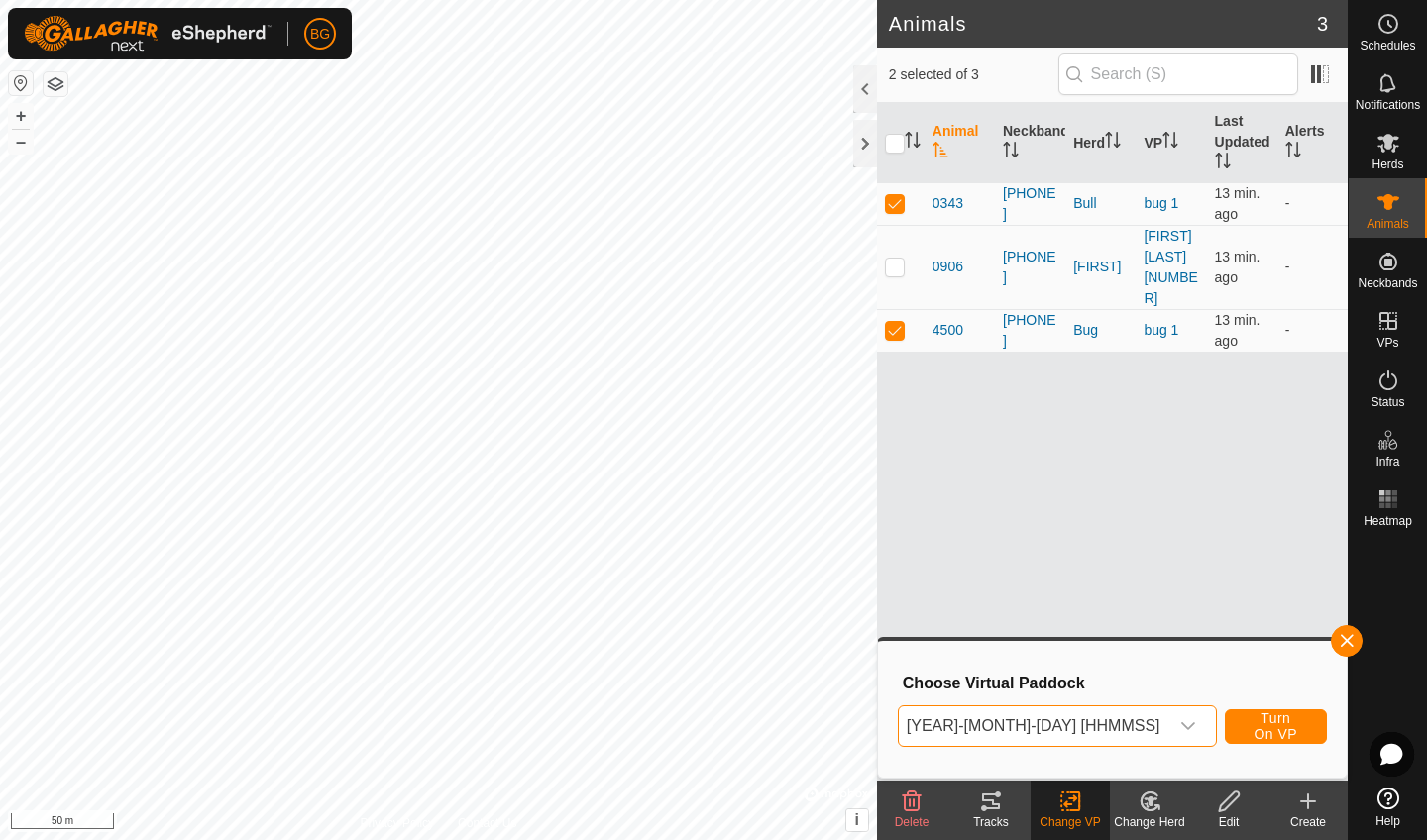 click on "Turn On VP" at bounding box center [1275, 726] 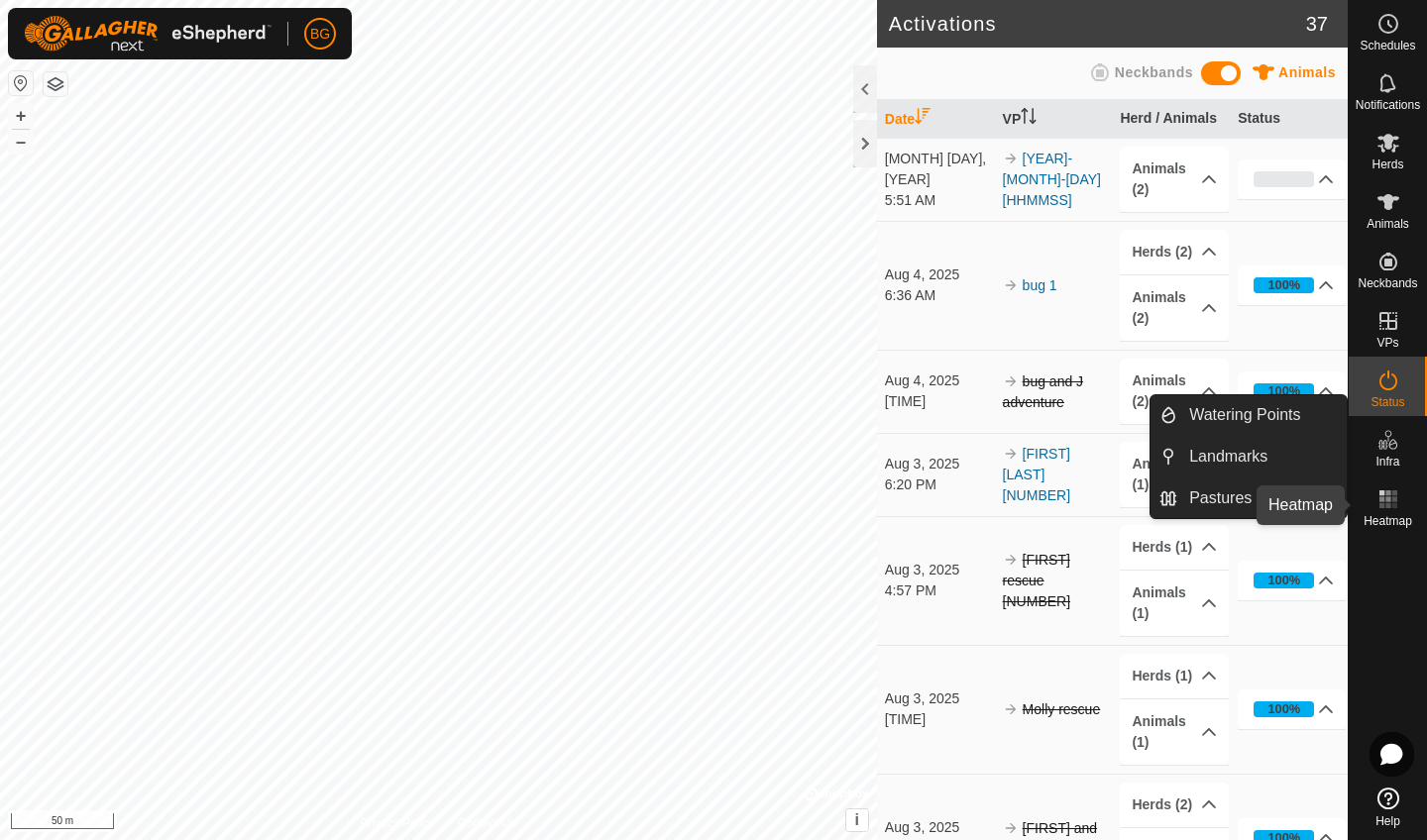 click 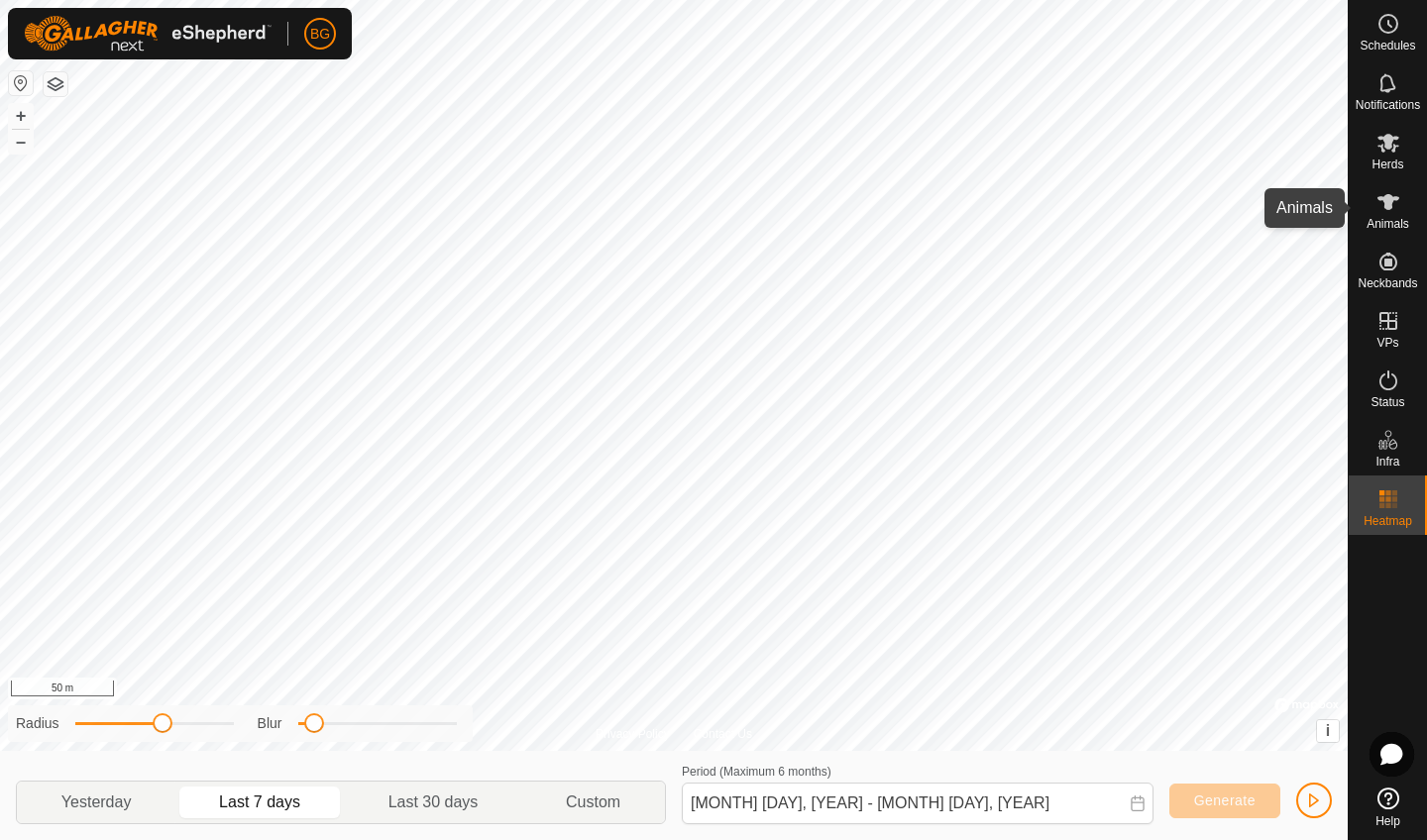 click 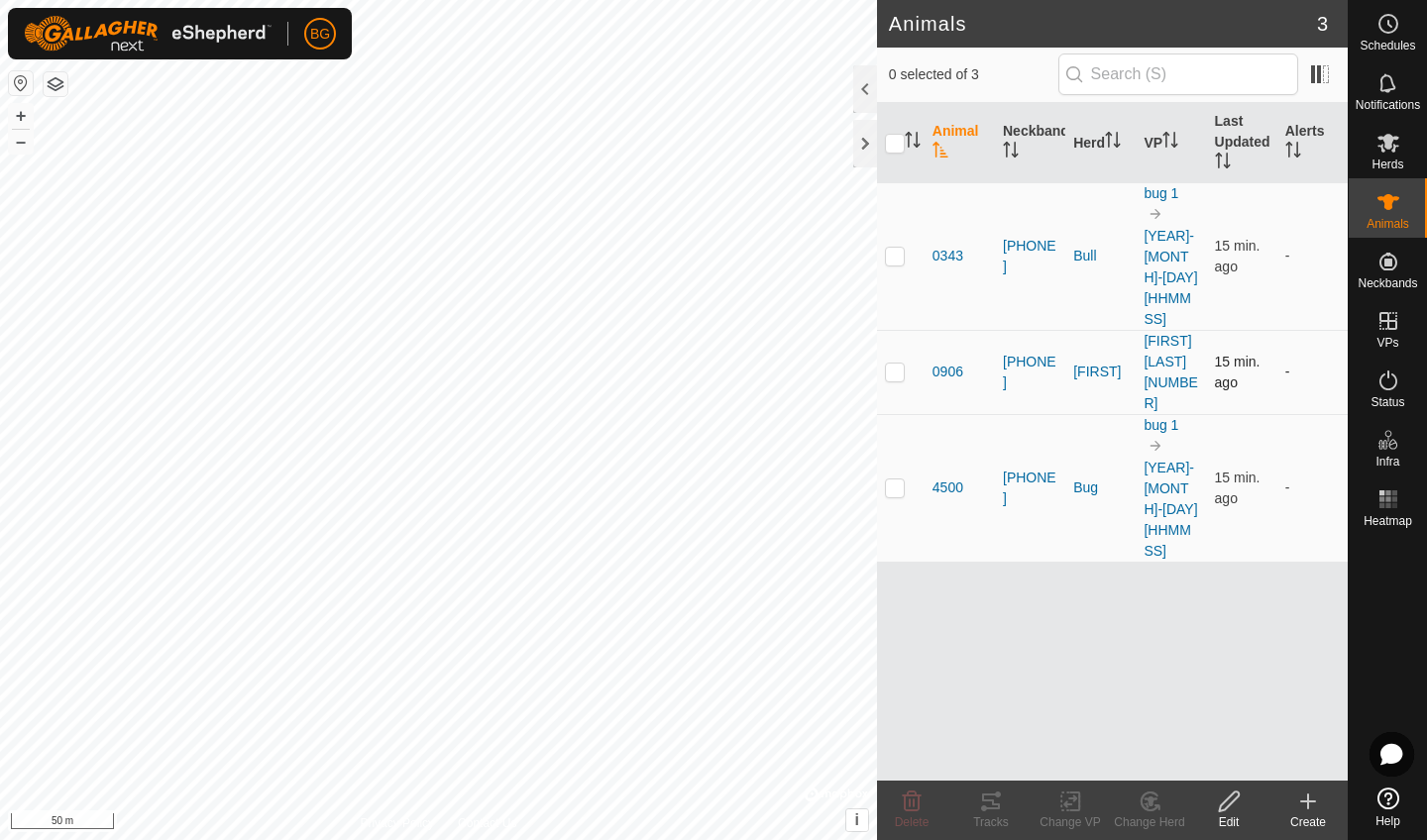 click at bounding box center [895, 371] 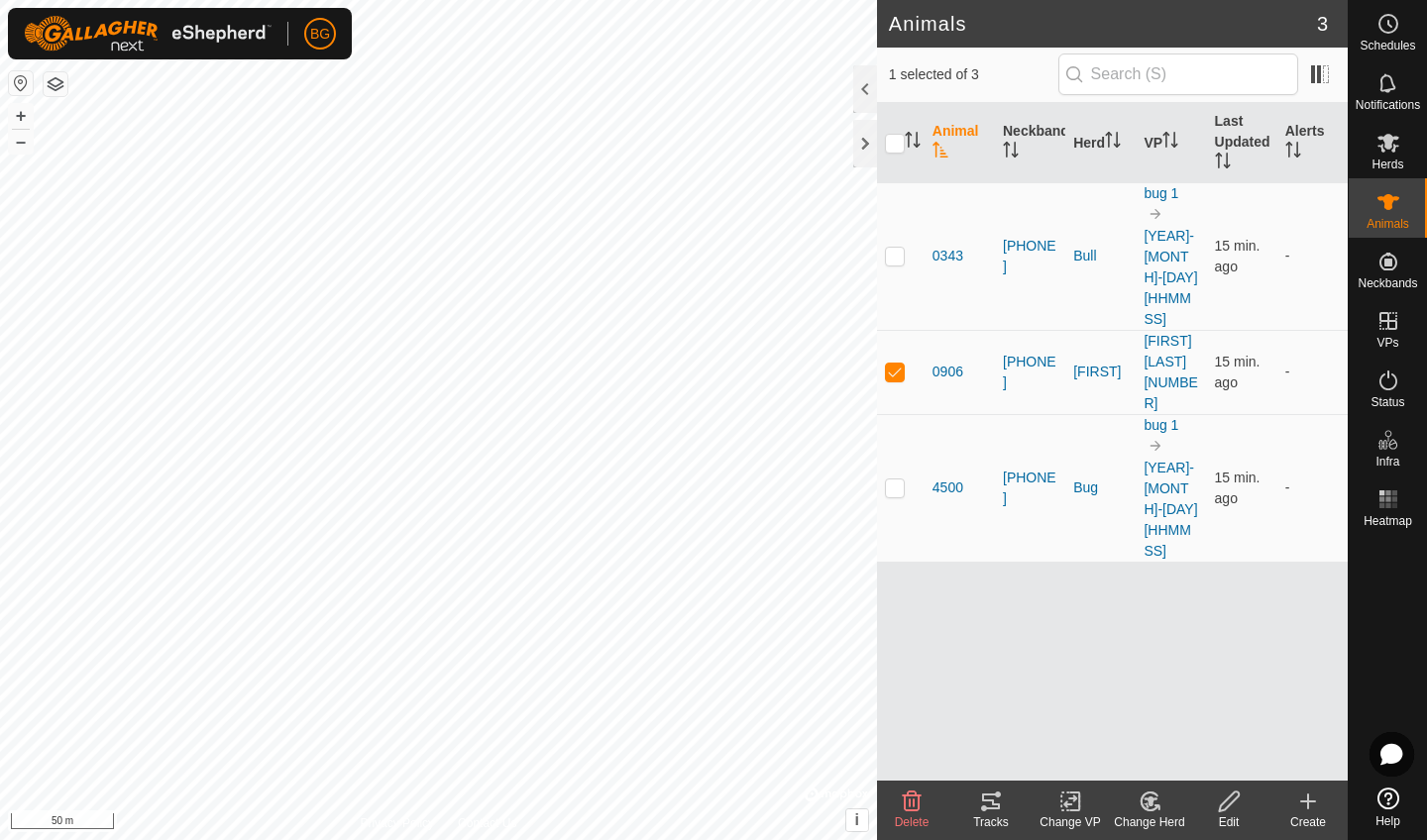 click 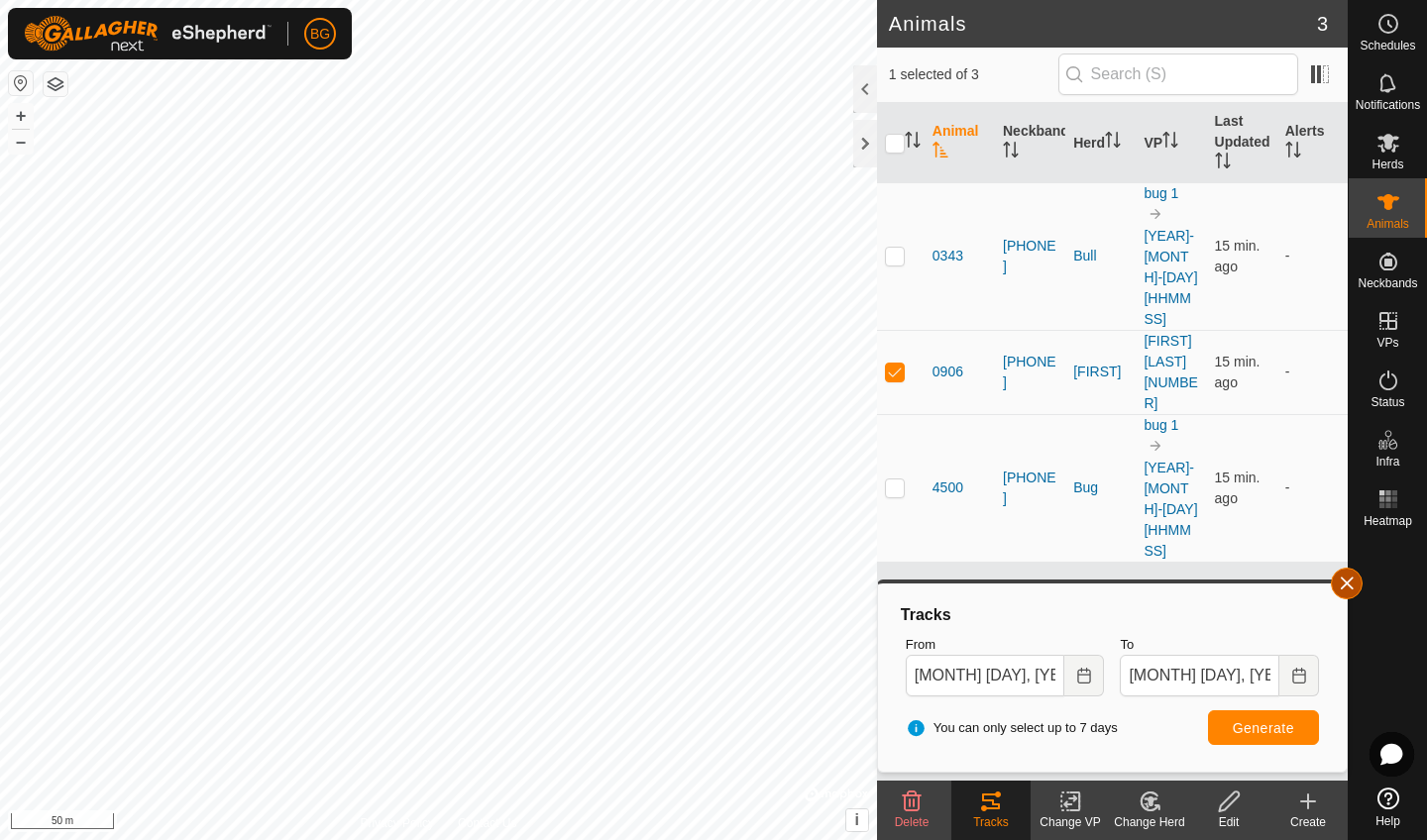 click at bounding box center (1347, 583) 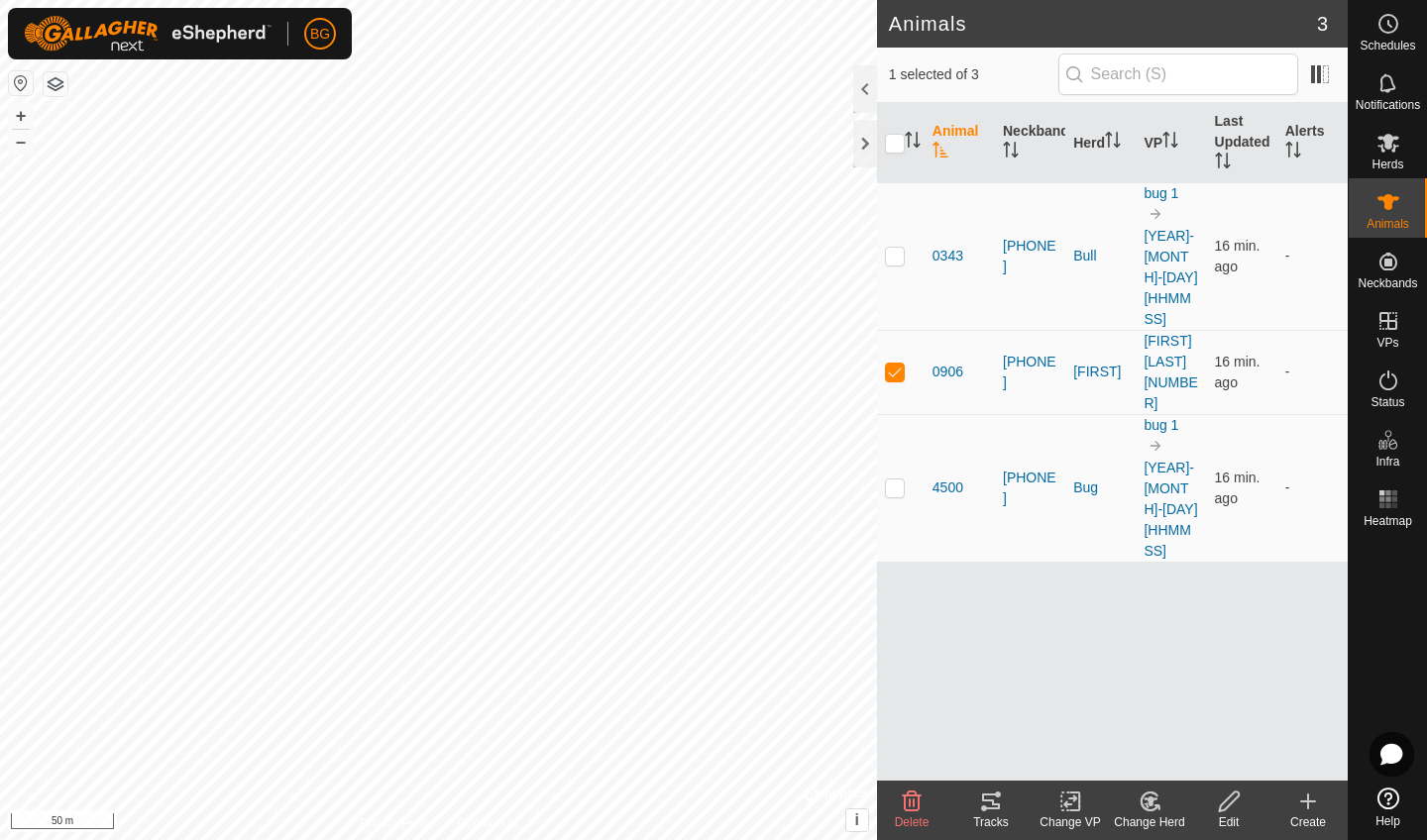 click 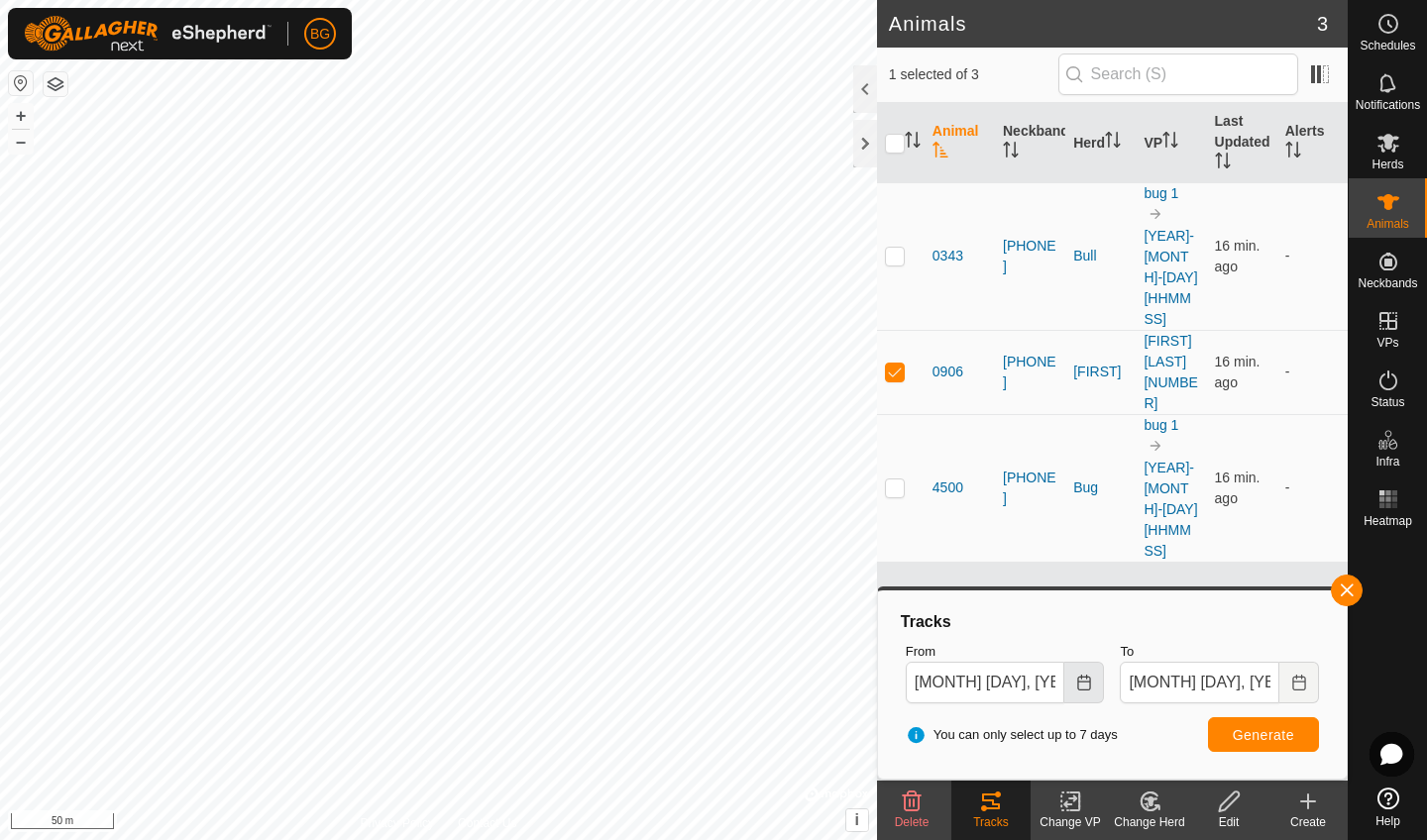 click 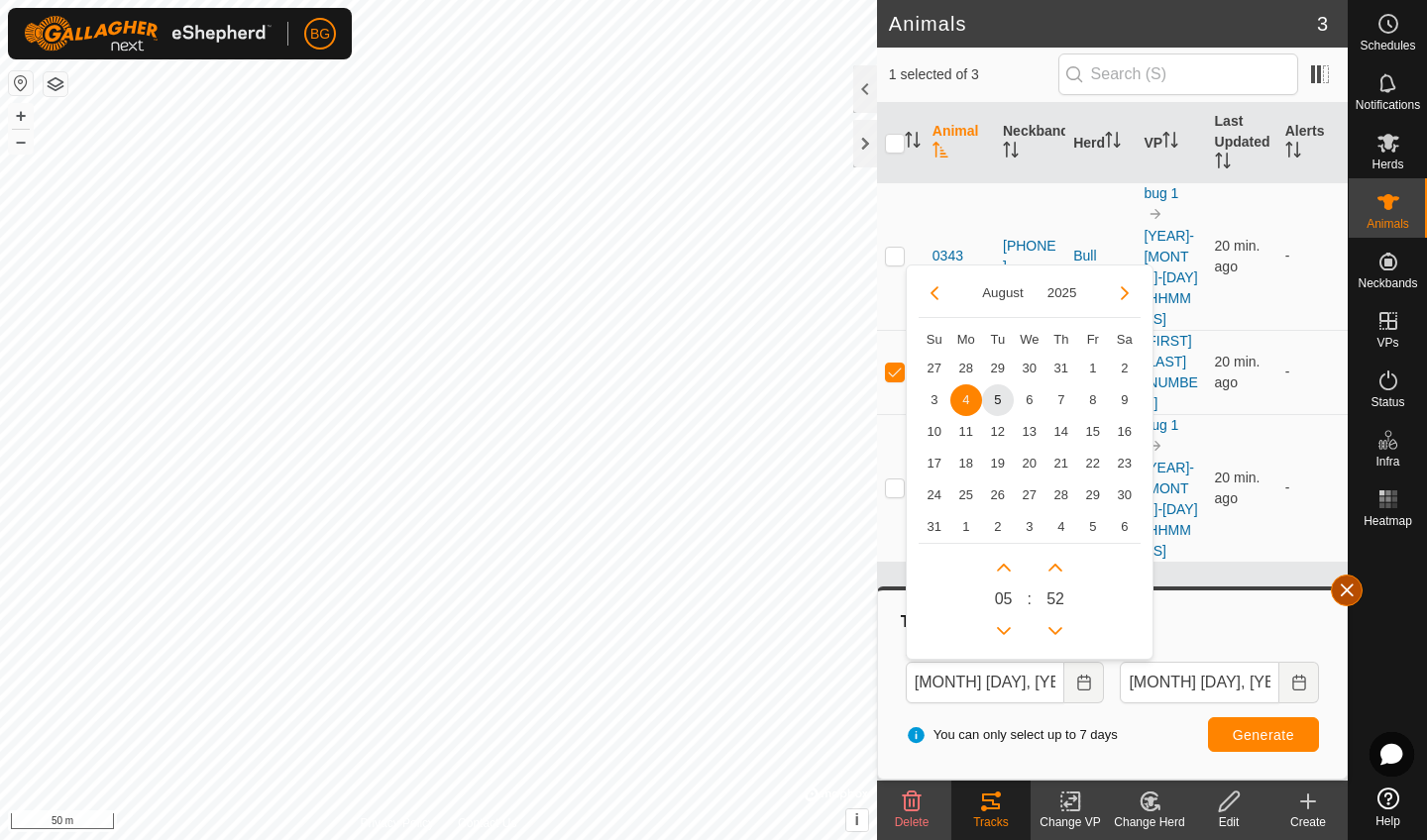 click at bounding box center (1347, 590) 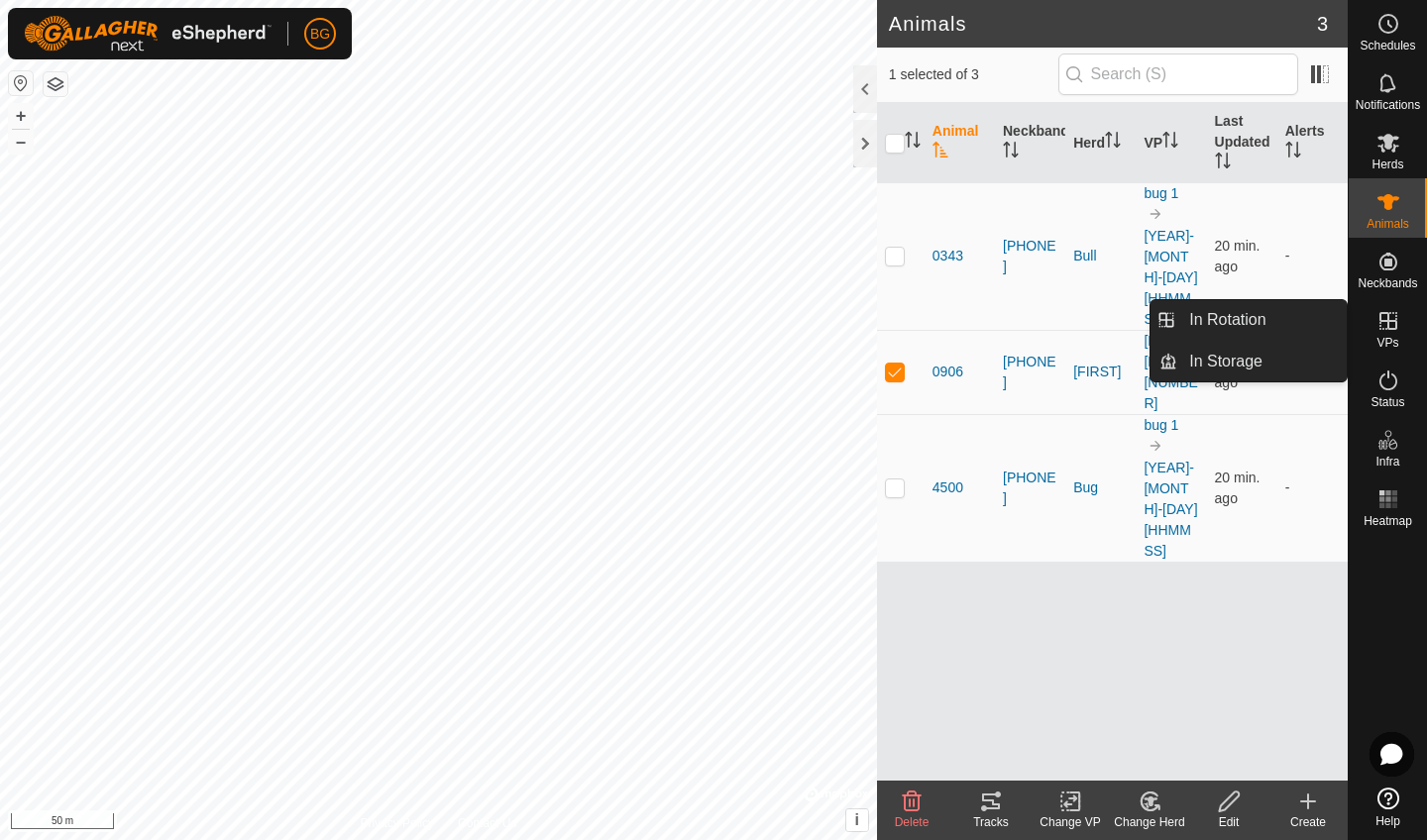 click at bounding box center (1388, 321) 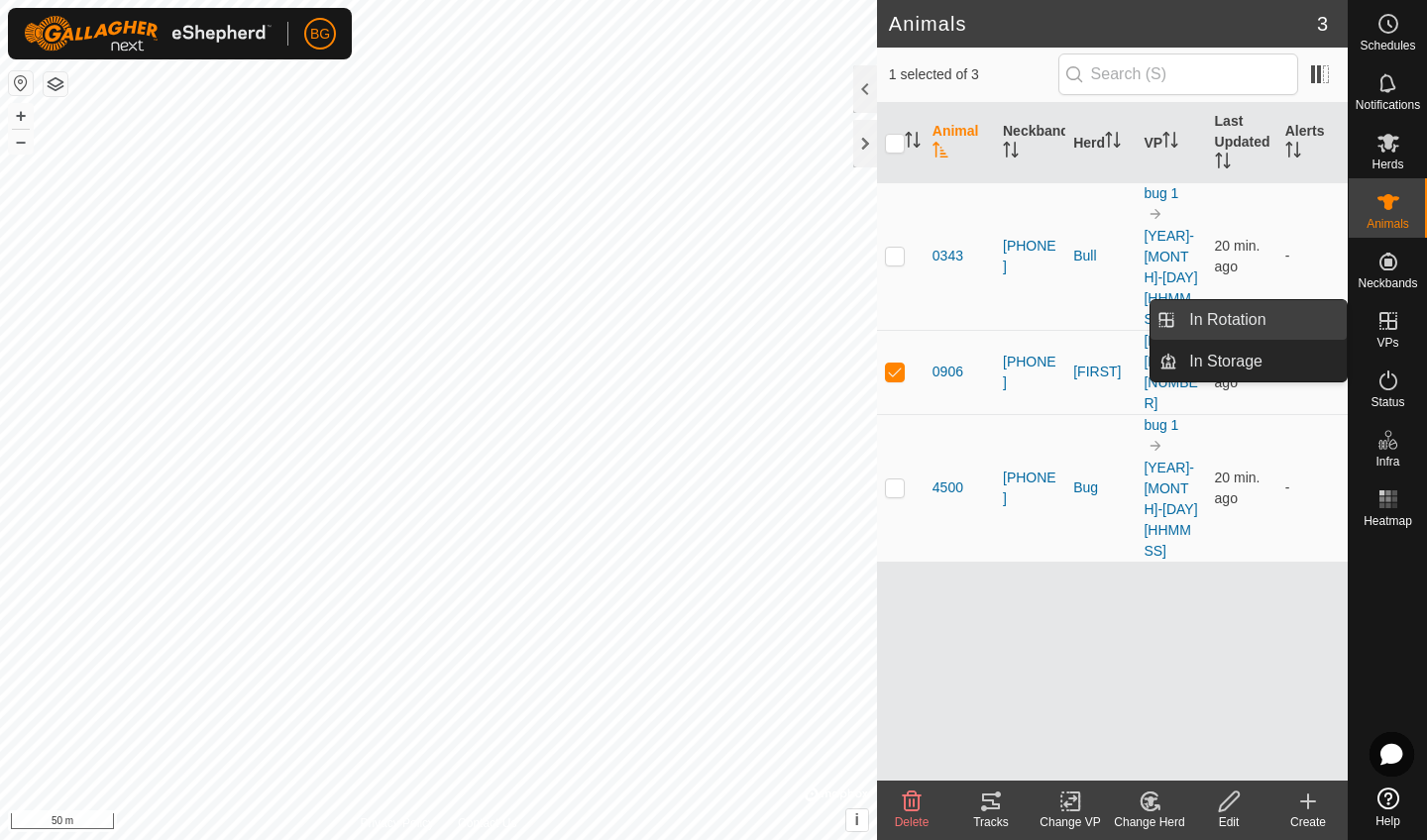 click on "In Rotation" at bounding box center [1262, 320] 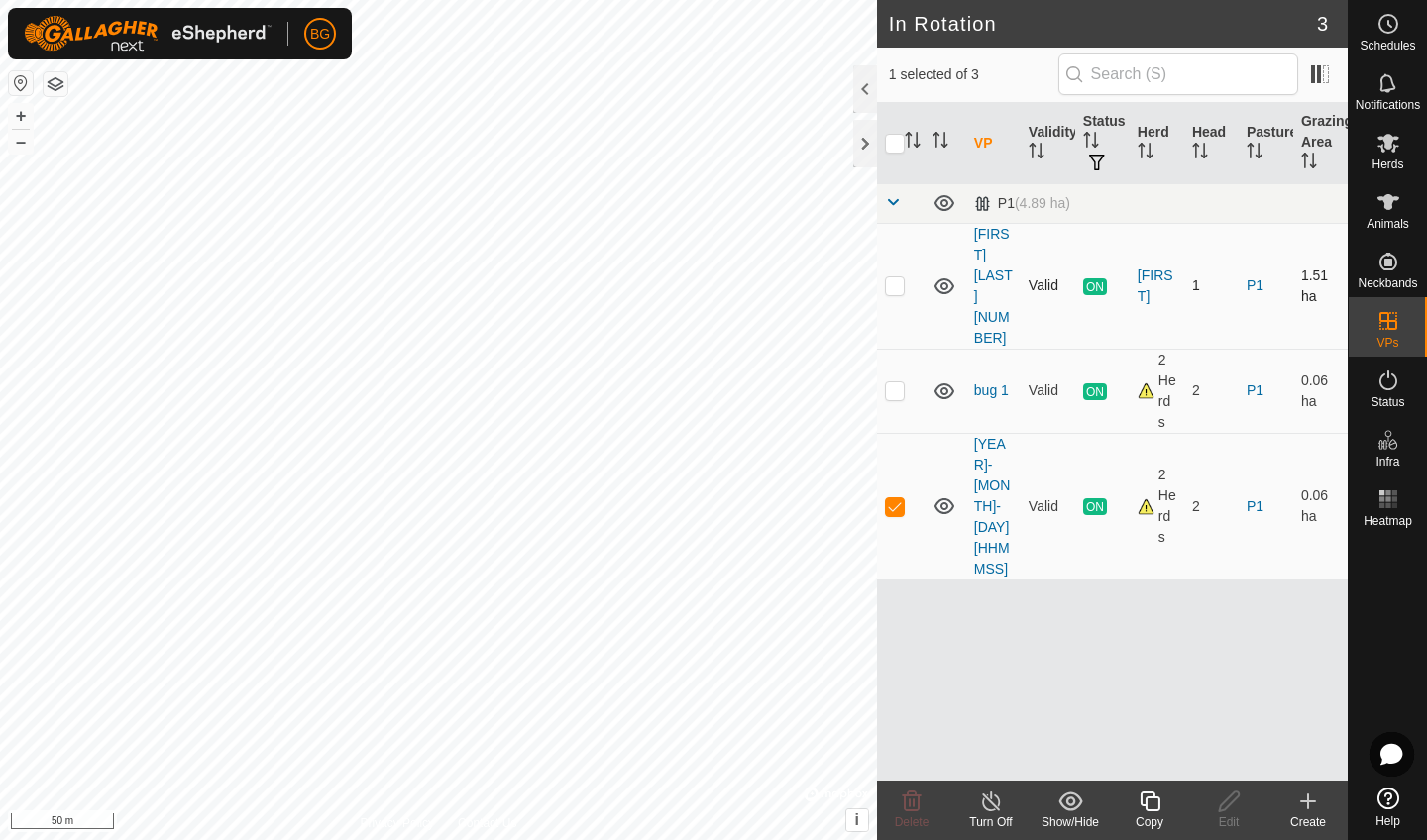 click at bounding box center (895, 285) 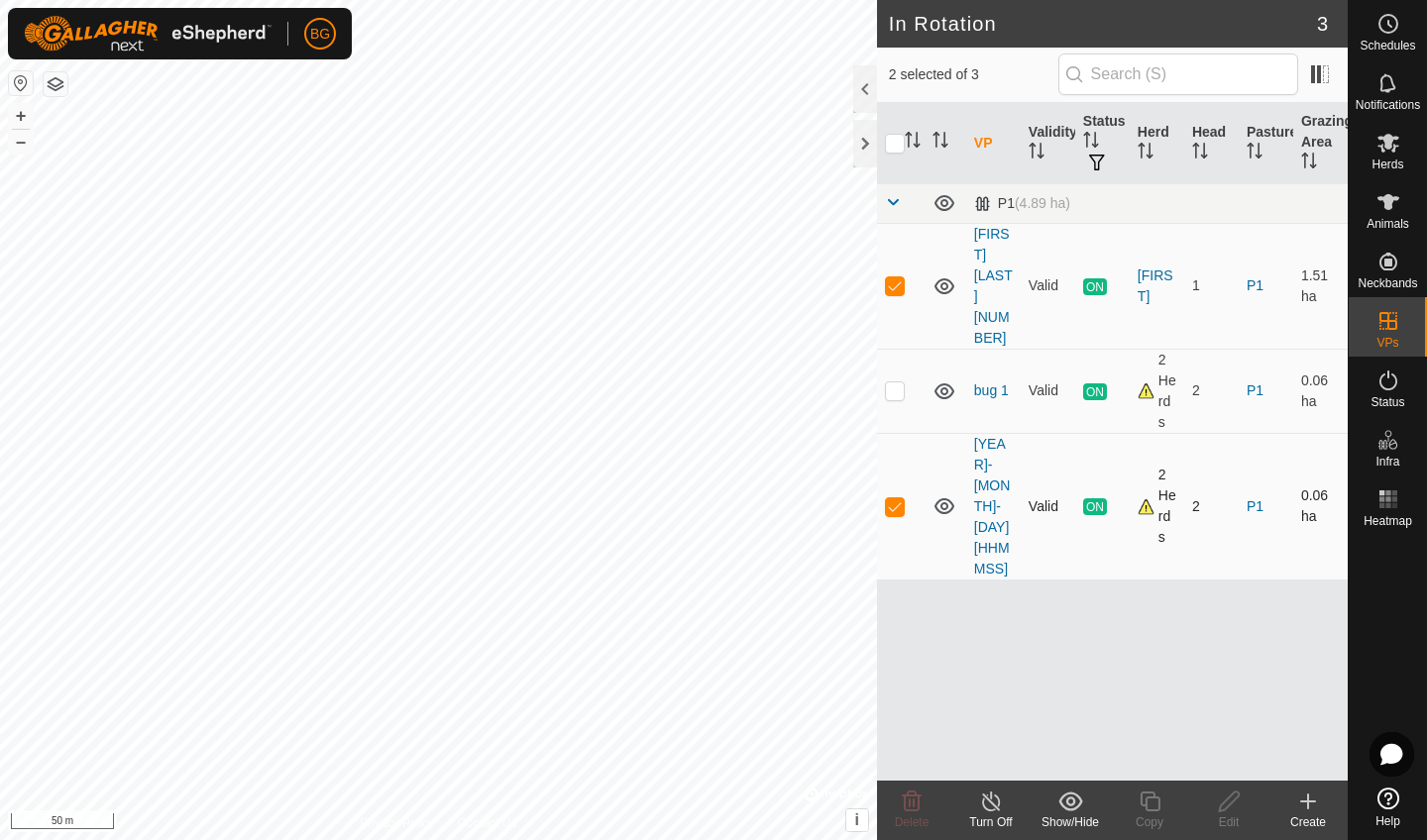 click at bounding box center [901, 506] 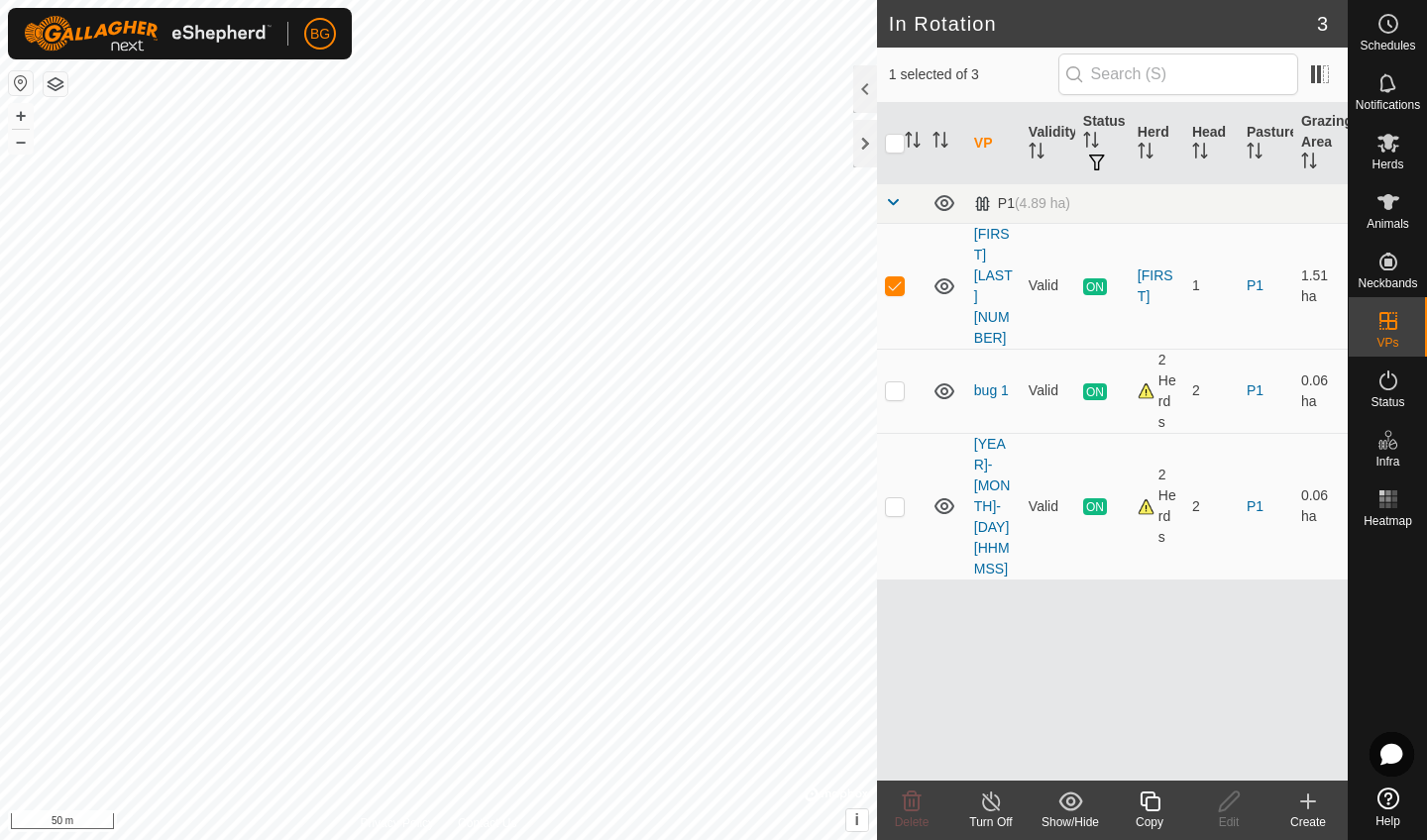 click 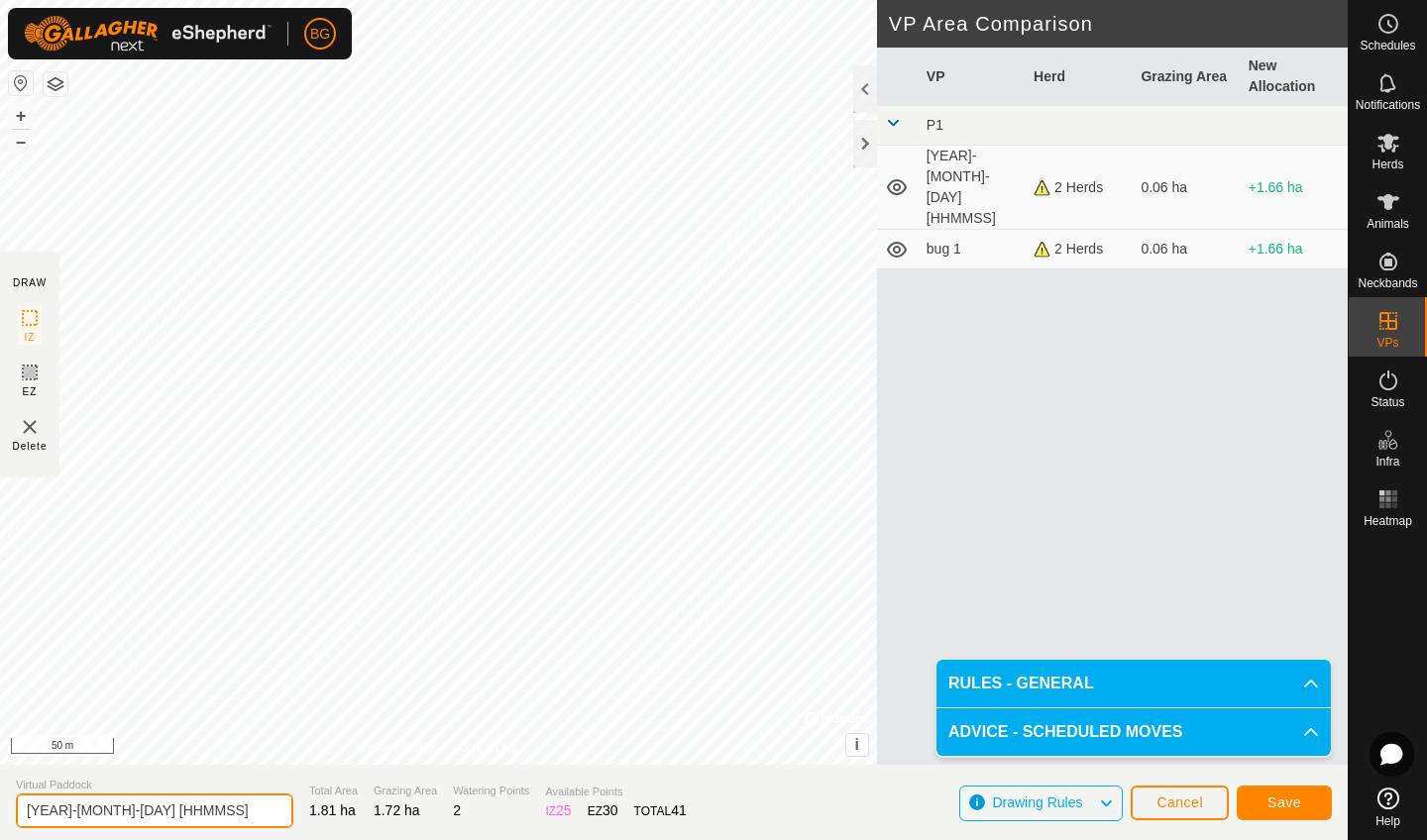 click on "[YEAR]-[MONTH]-[DAY] [HHMMSS]" 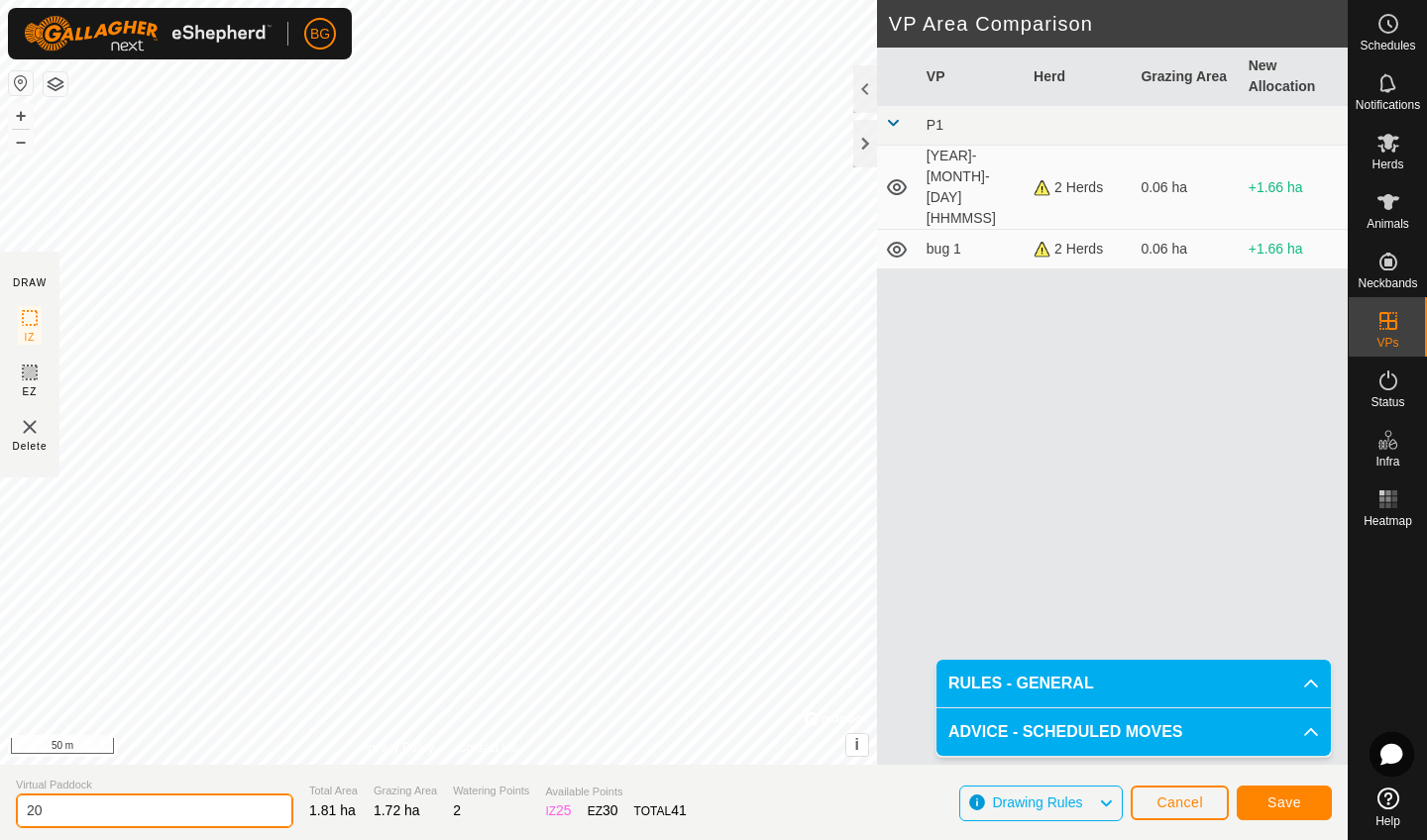 type on "2" 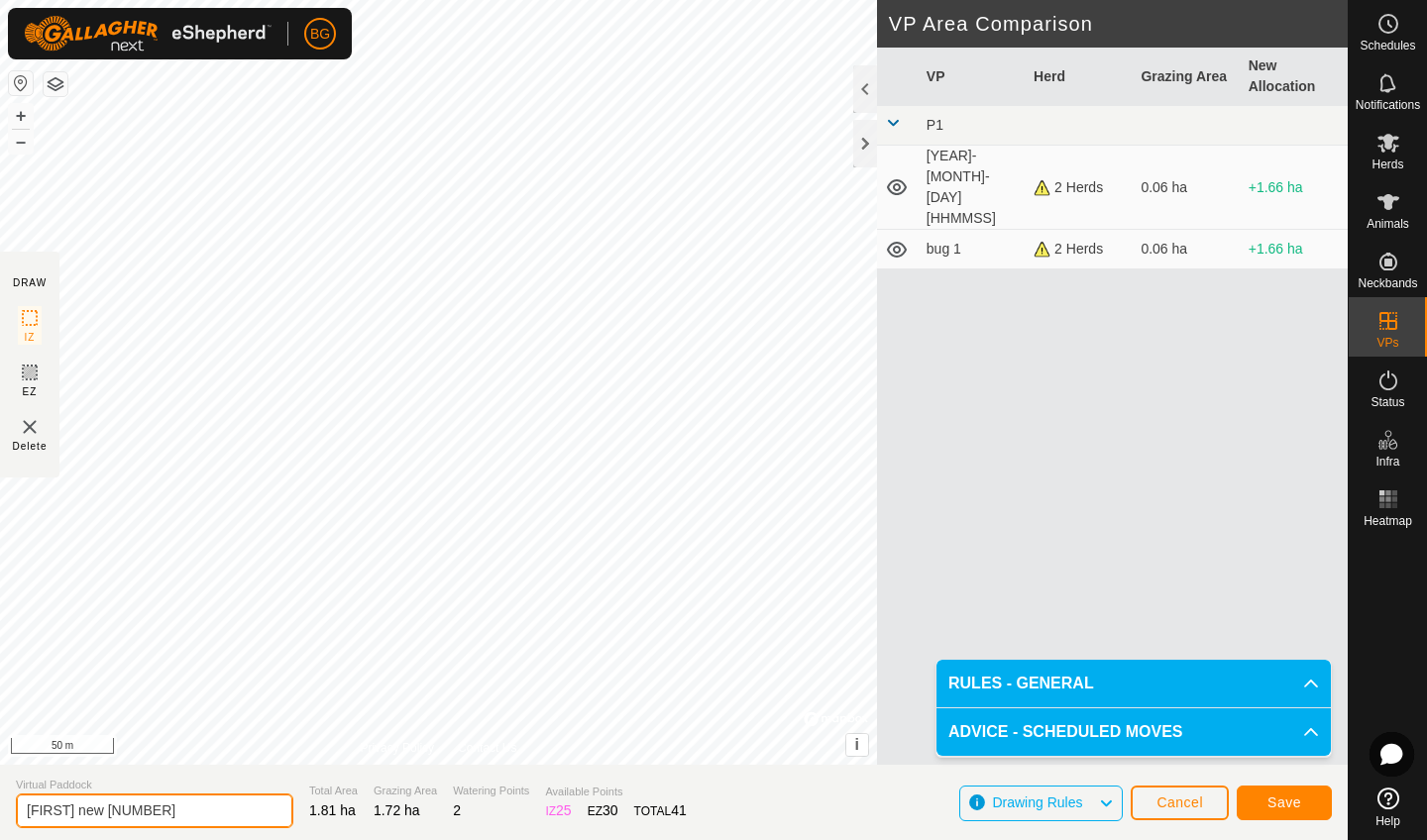 type on "[FIRST] new [NUMBER]" 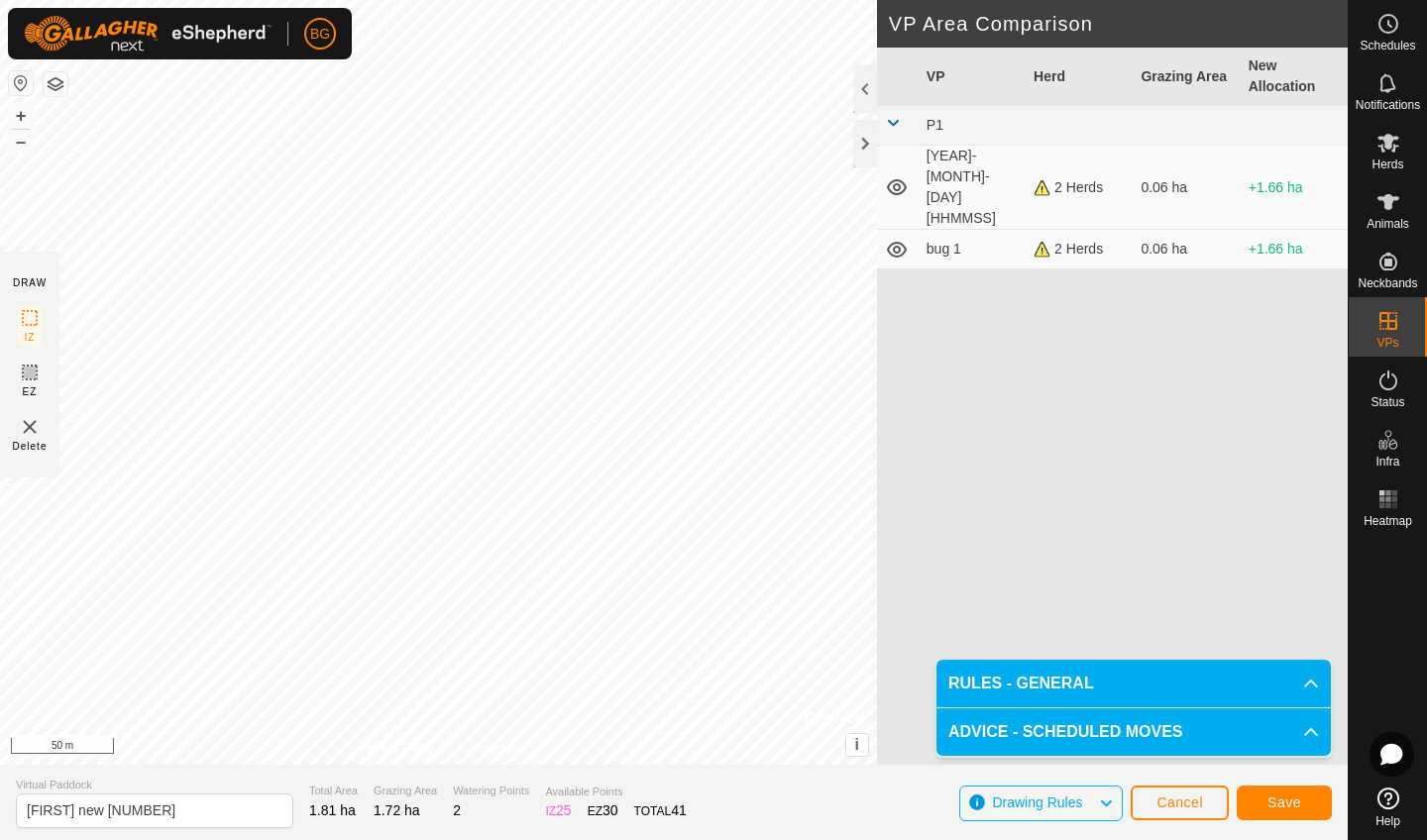 click on "Save" 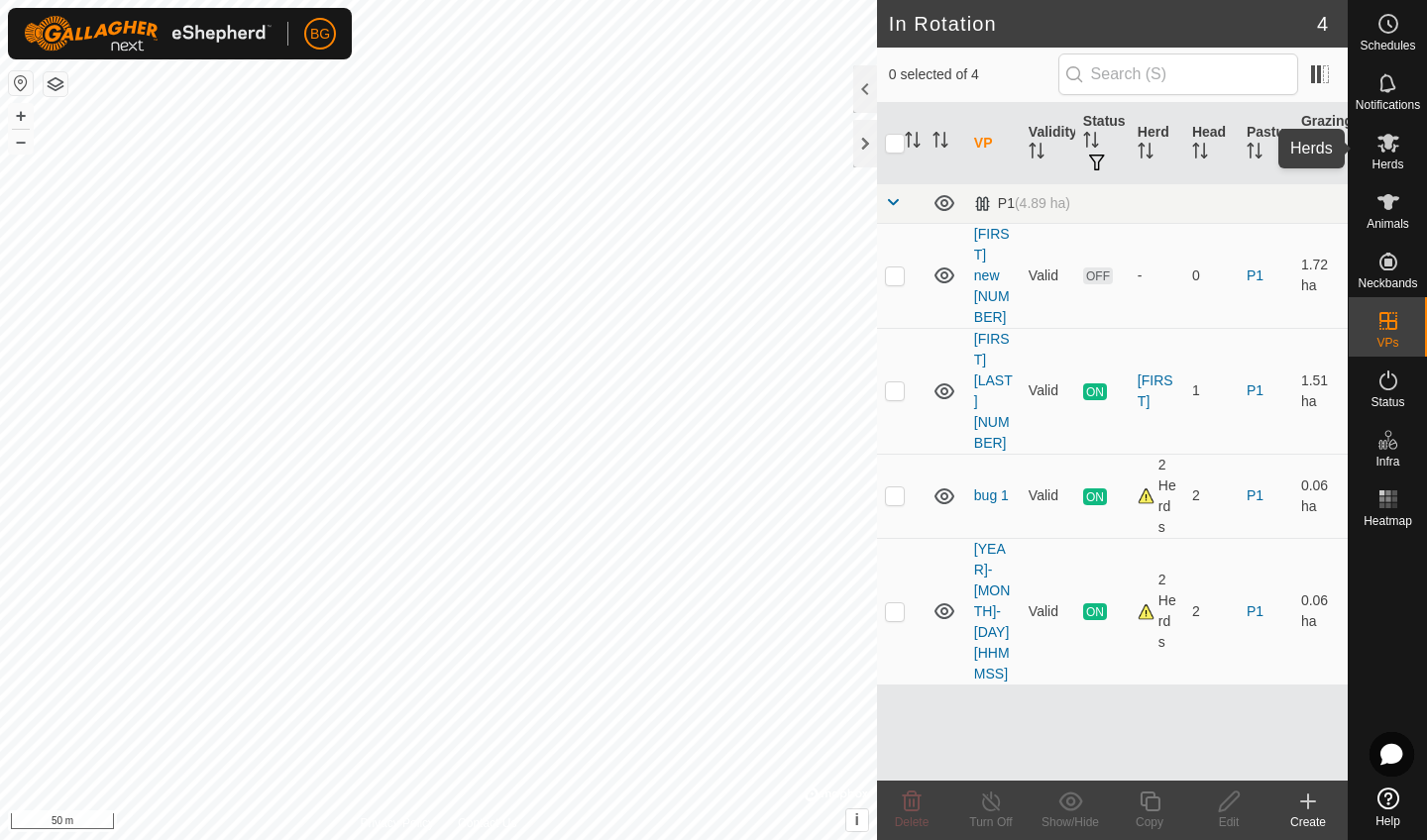 click 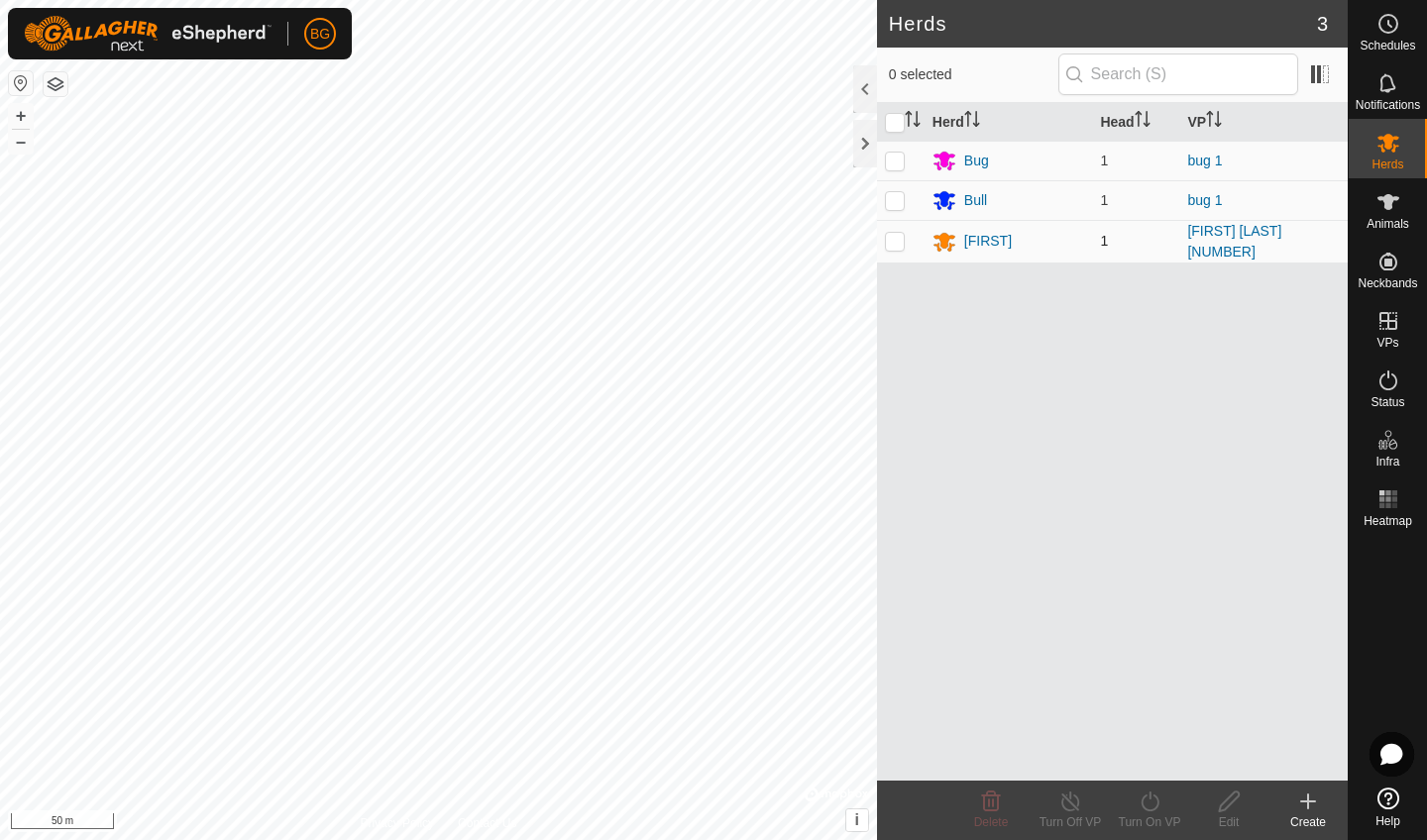 click at bounding box center [895, 241] 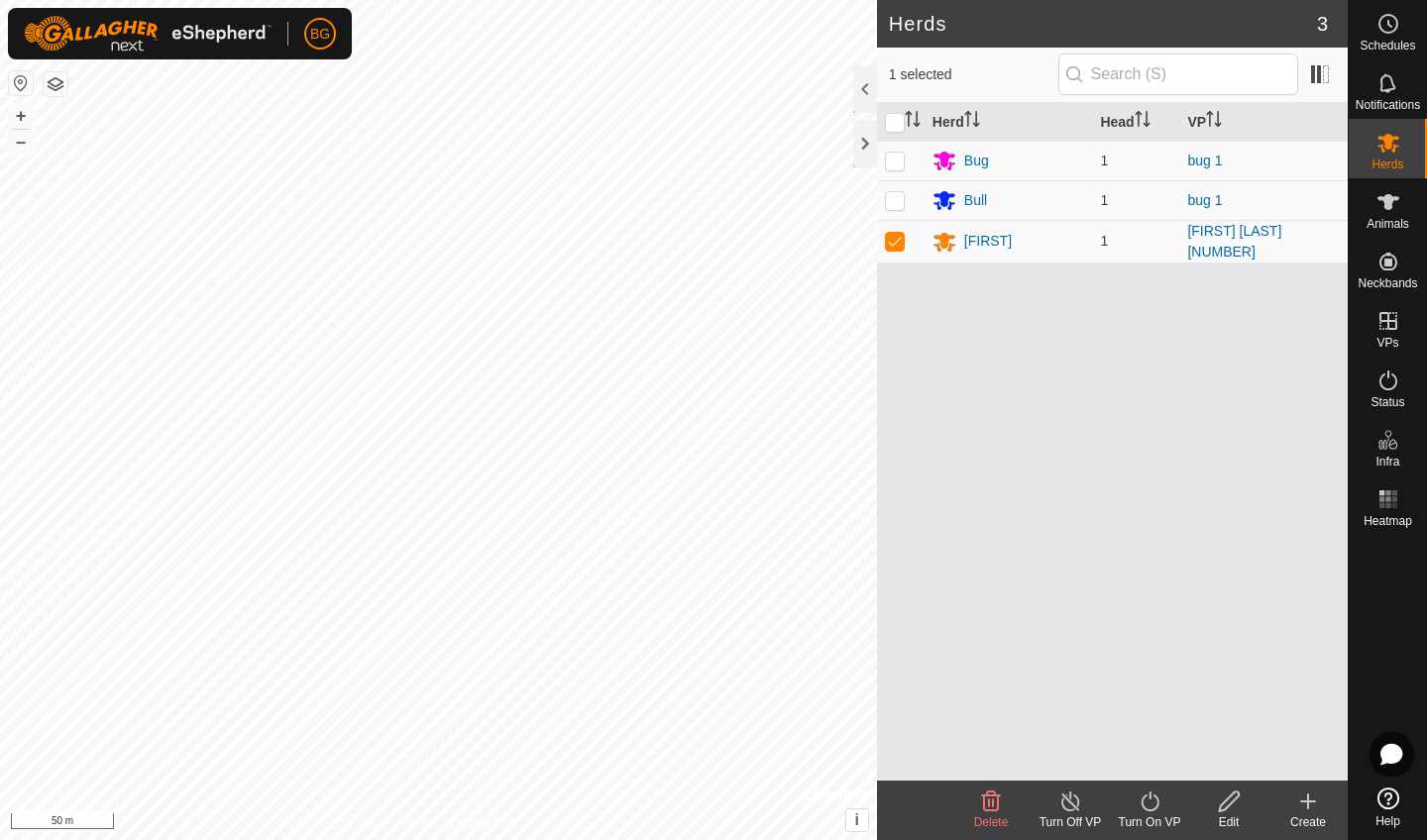 click 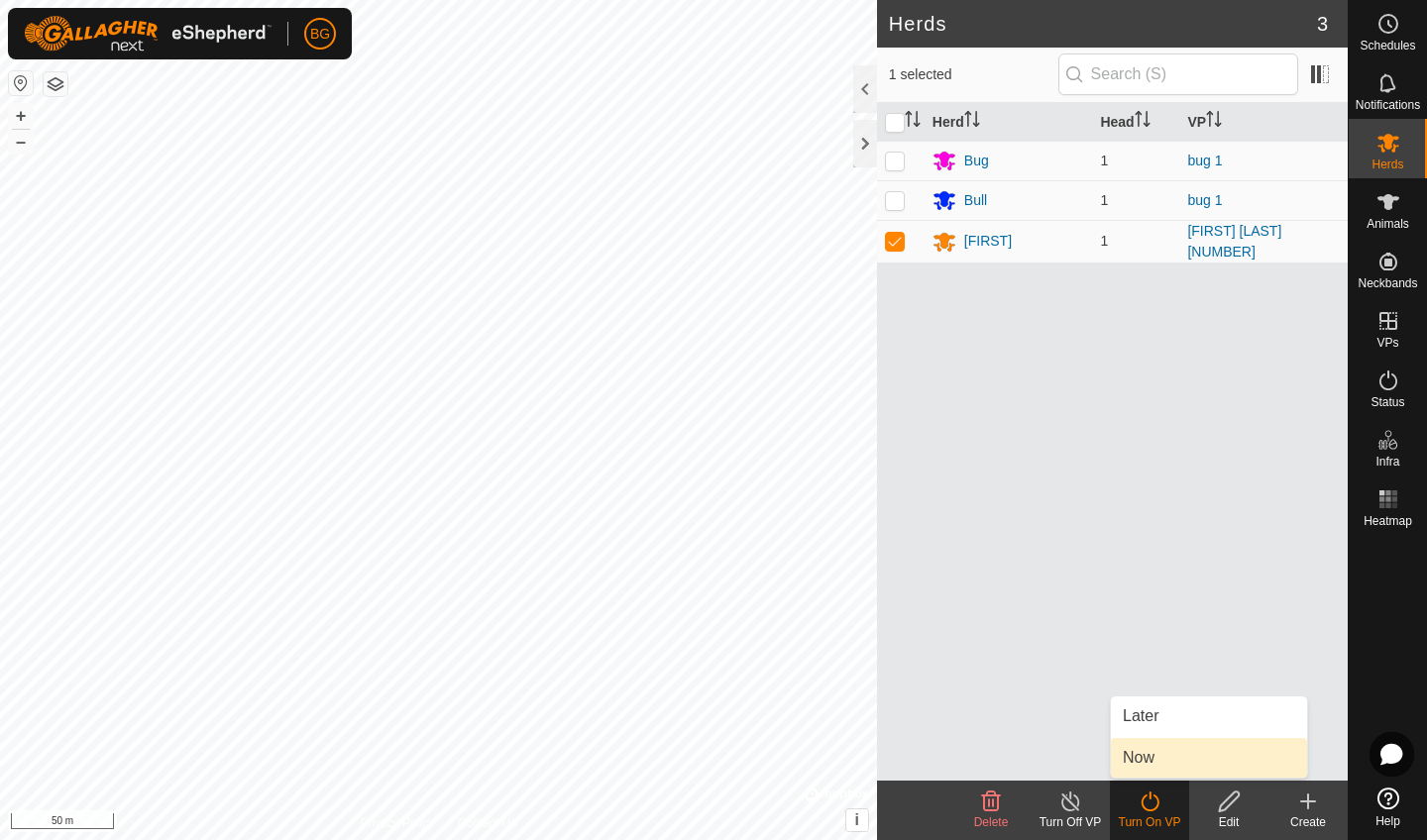 click on "Now" at bounding box center [1209, 758] 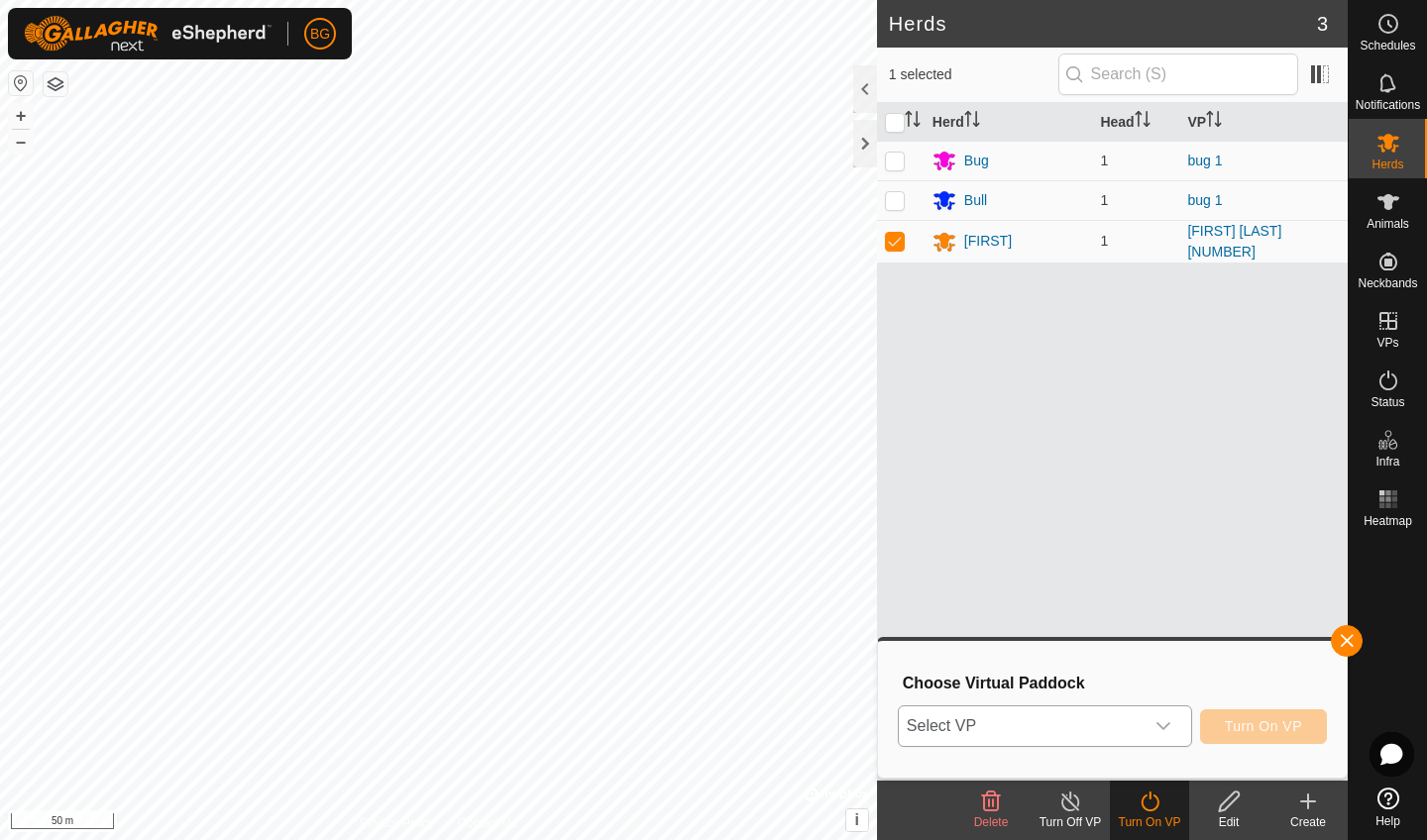 click 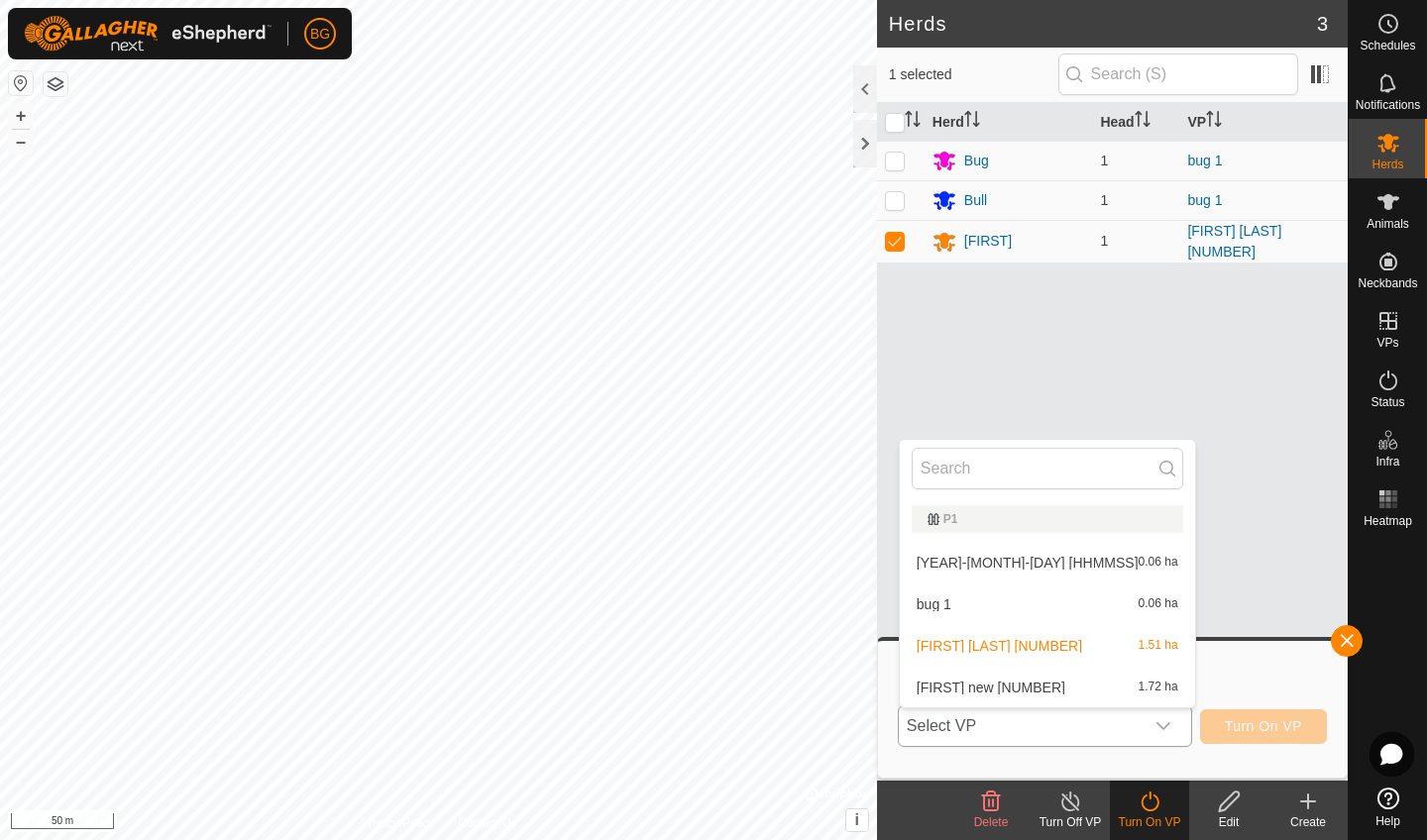 click on "[FIRST] new [NUMBER] [NUMBER] [NUMBER] [NUMBER]" at bounding box center (1047, 687) 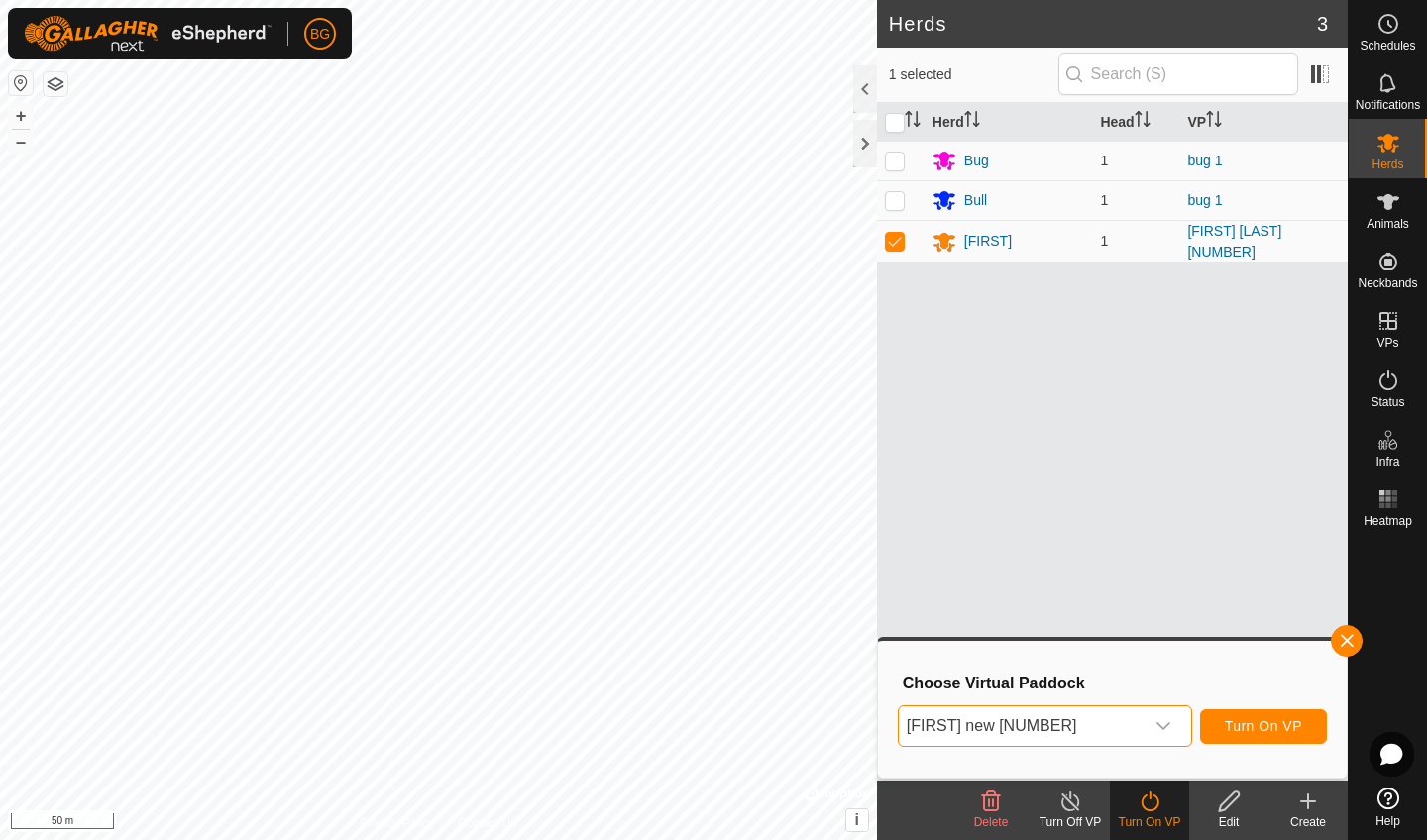 click on "Turn On VP" at bounding box center (1263, 726) 